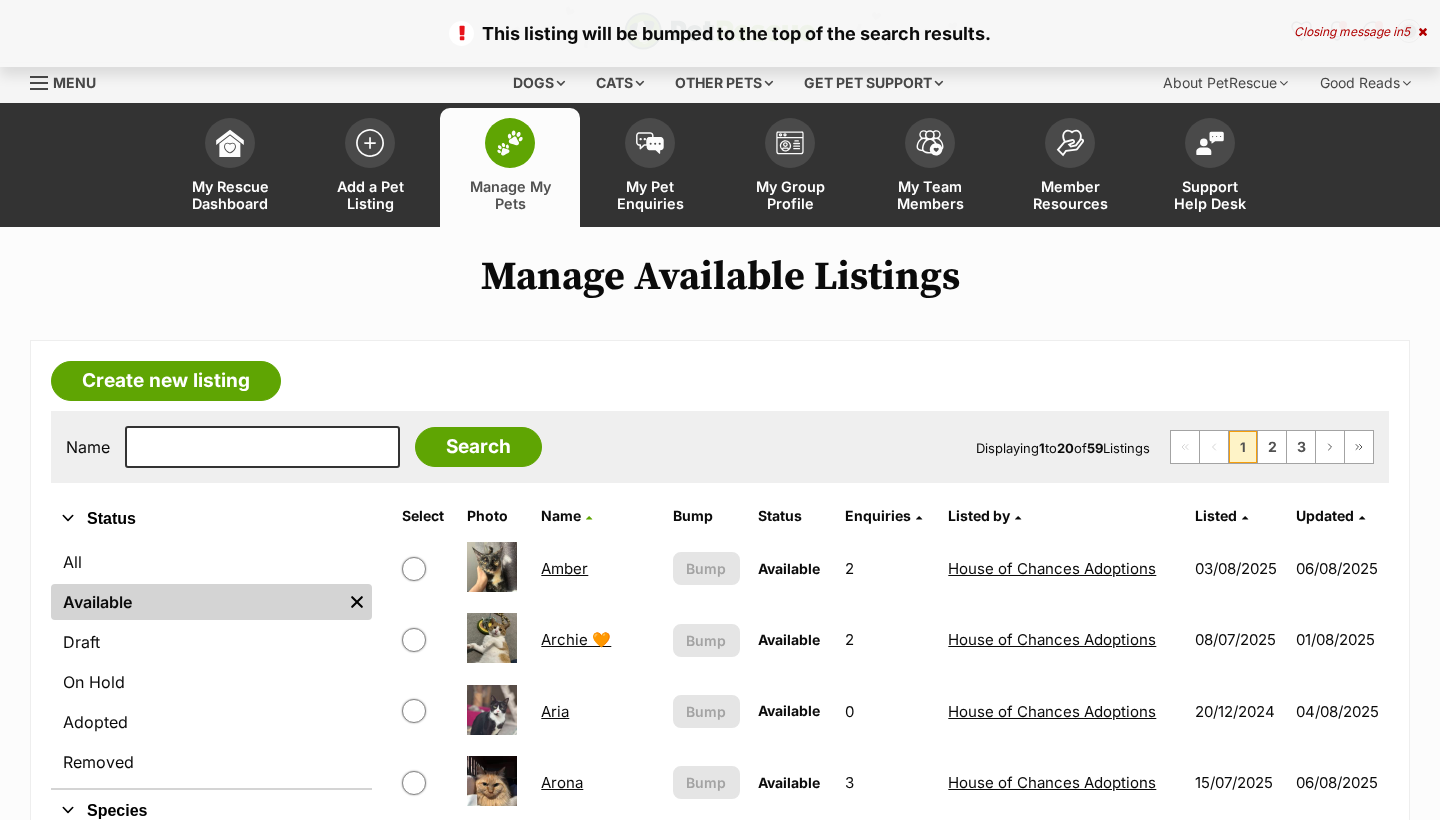scroll, scrollTop: -1, scrollLeft: 0, axis: vertical 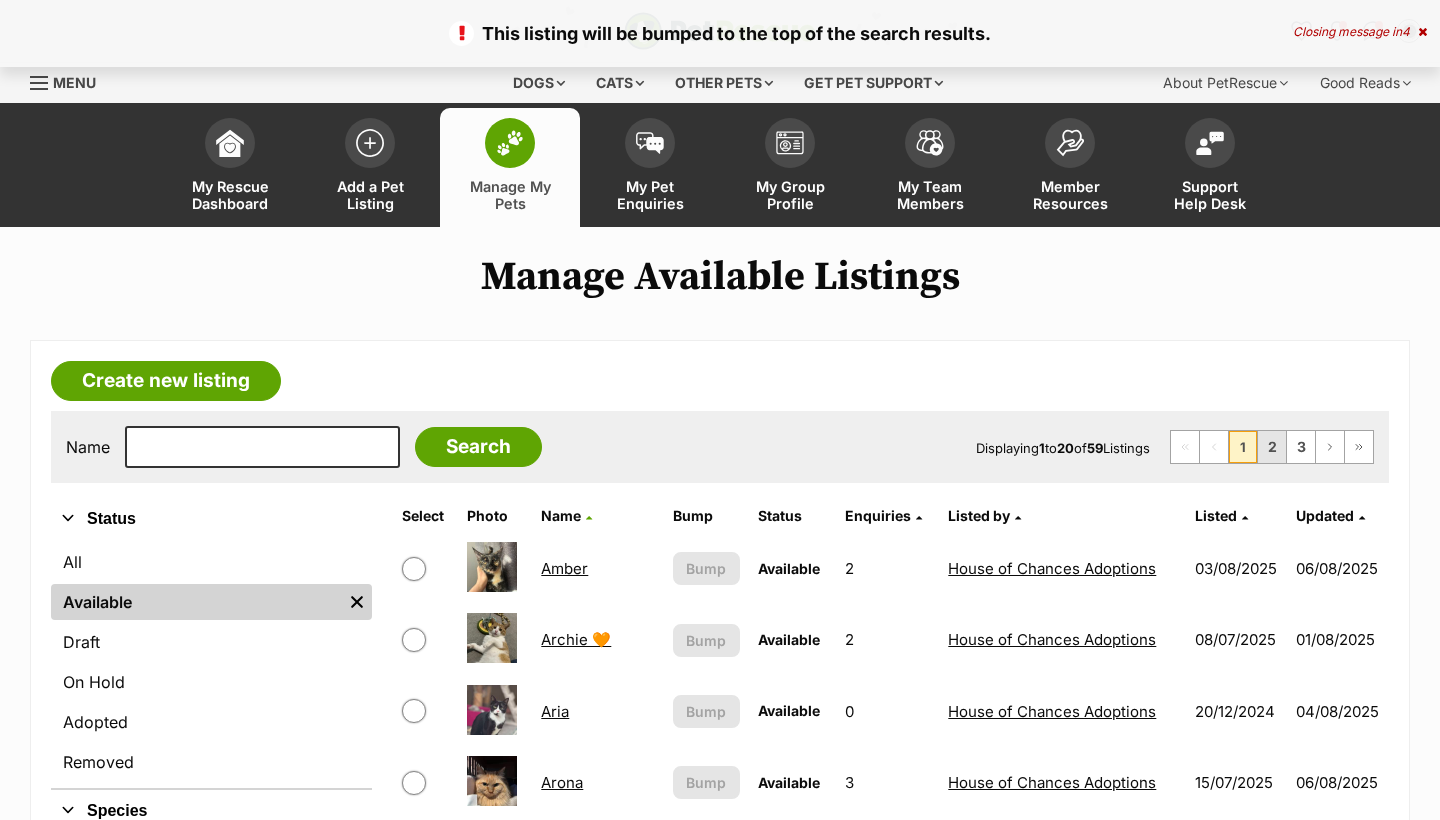 click on "2" at bounding box center (1272, 447) 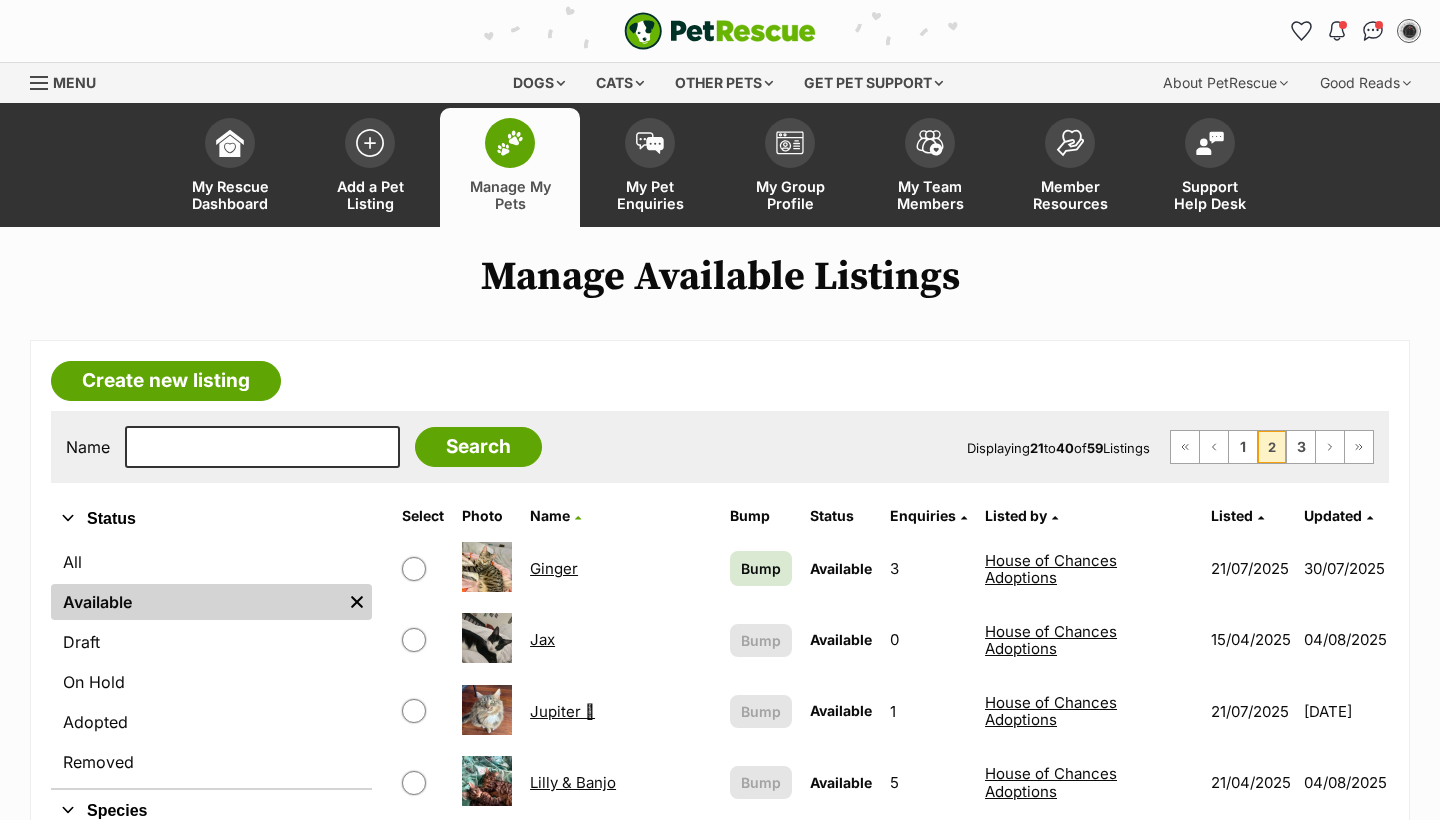 scroll, scrollTop: 0, scrollLeft: 0, axis: both 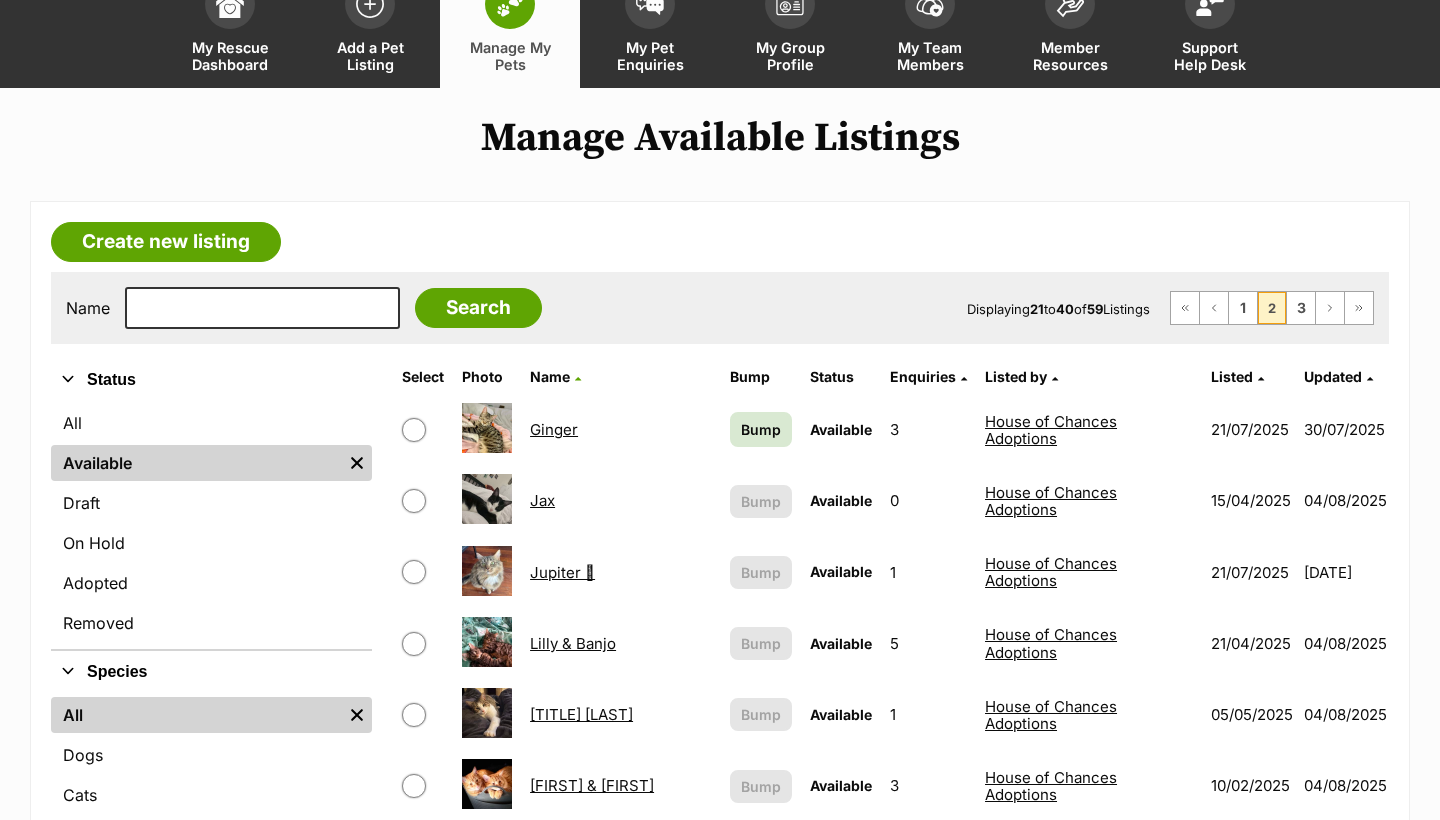 click on "Bump" at bounding box center [761, 429] 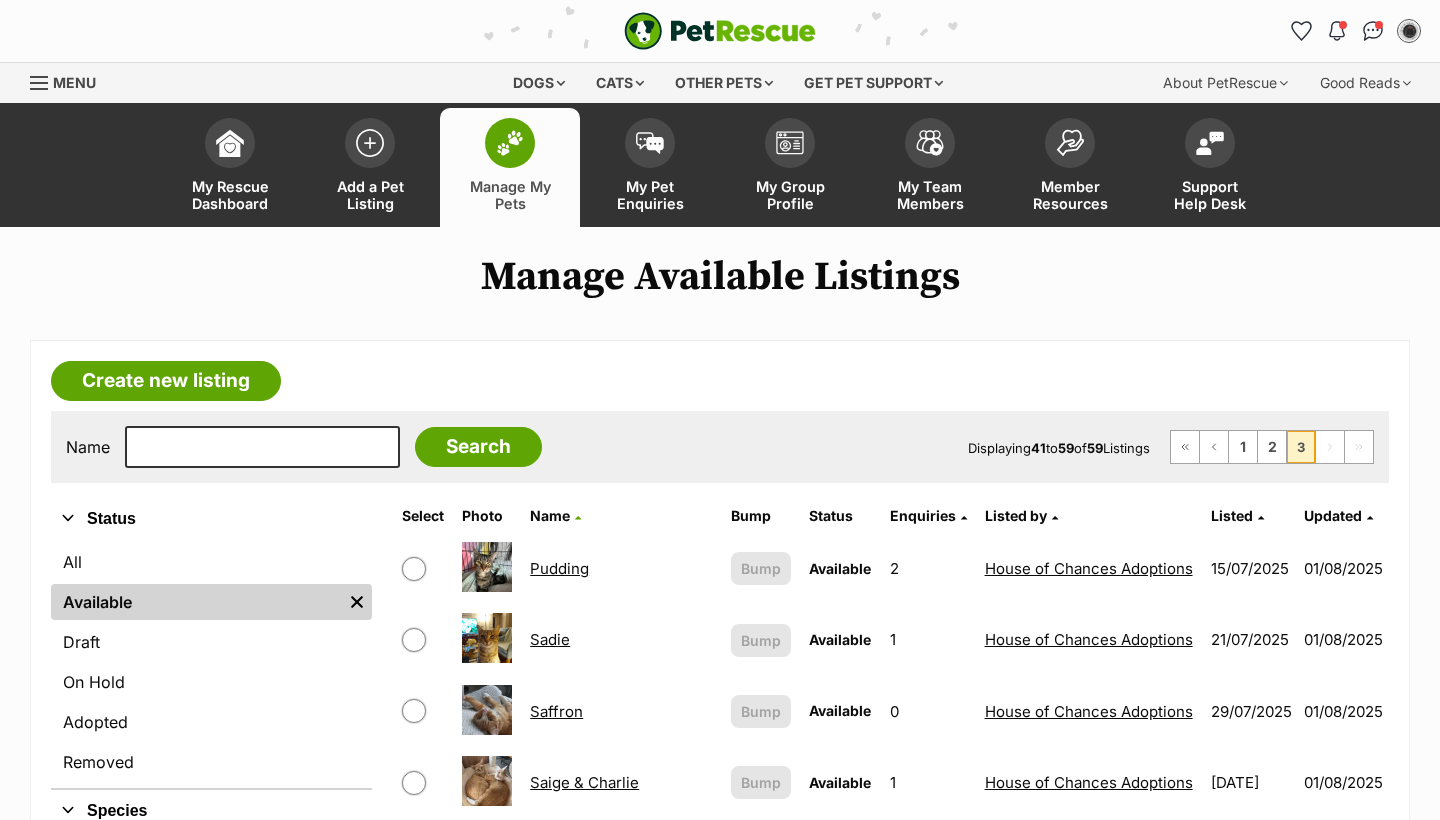 scroll, scrollTop: 0, scrollLeft: 0, axis: both 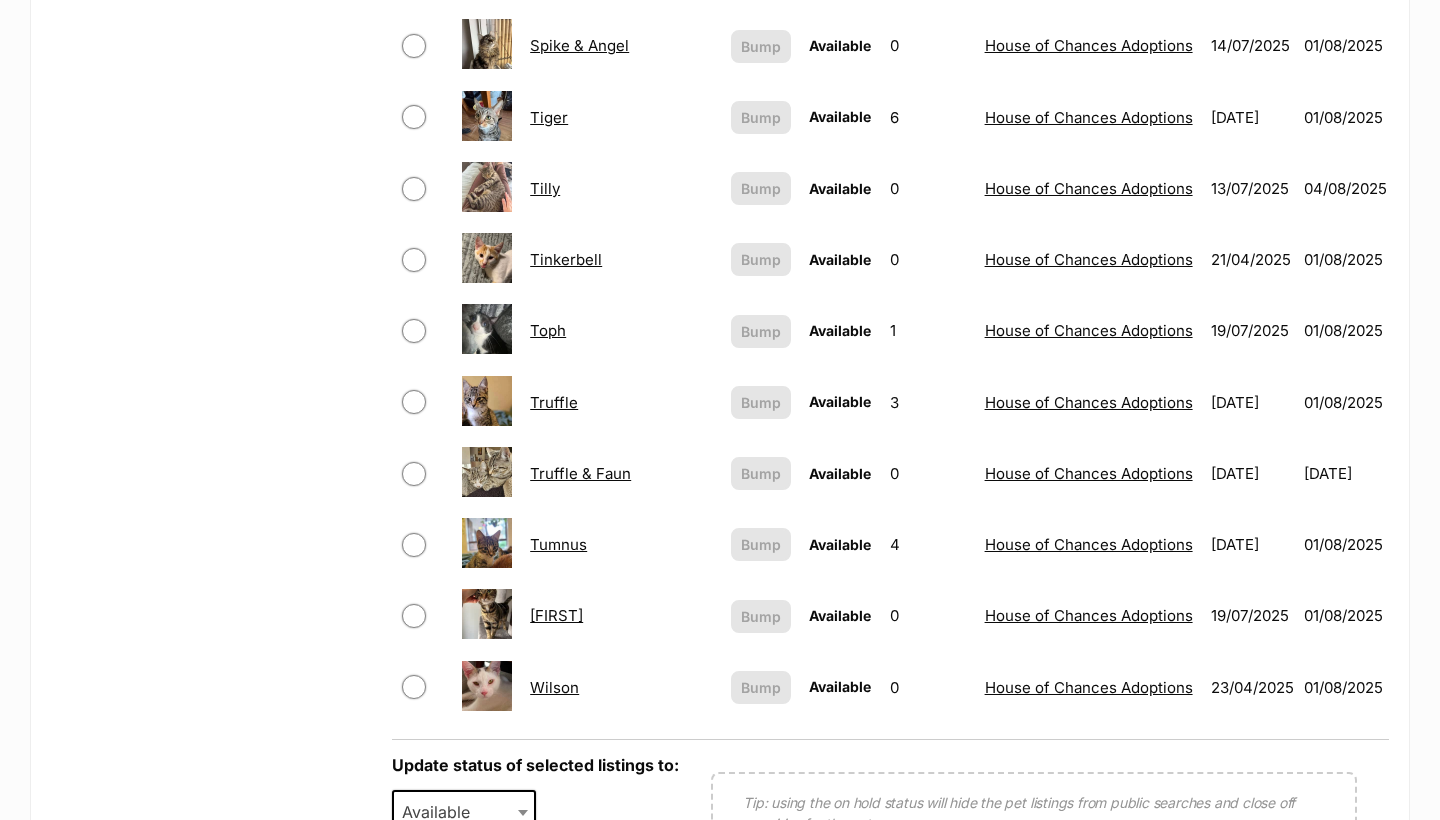 click on "Wilson" at bounding box center [554, 687] 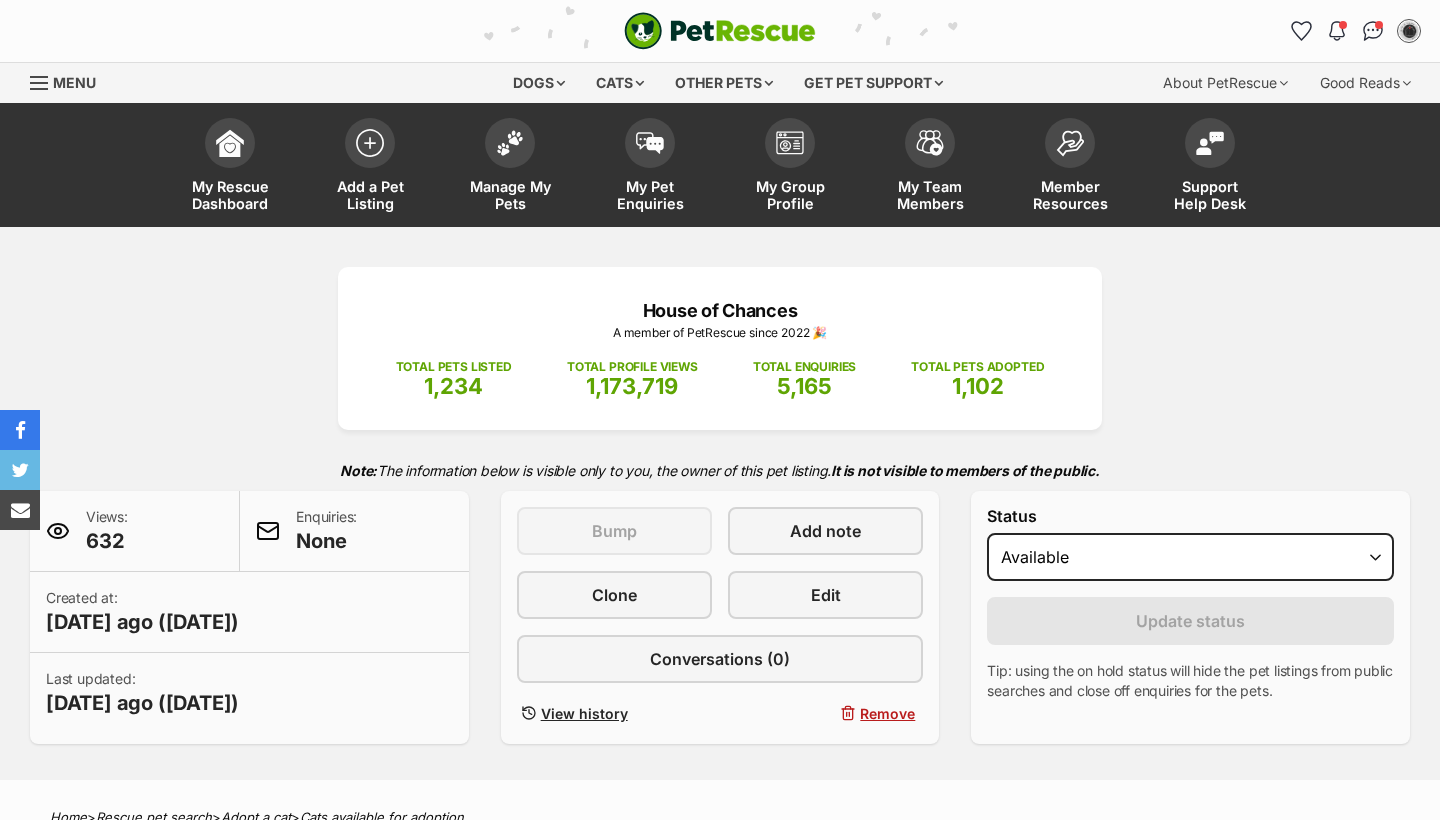 scroll, scrollTop: 0, scrollLeft: 0, axis: both 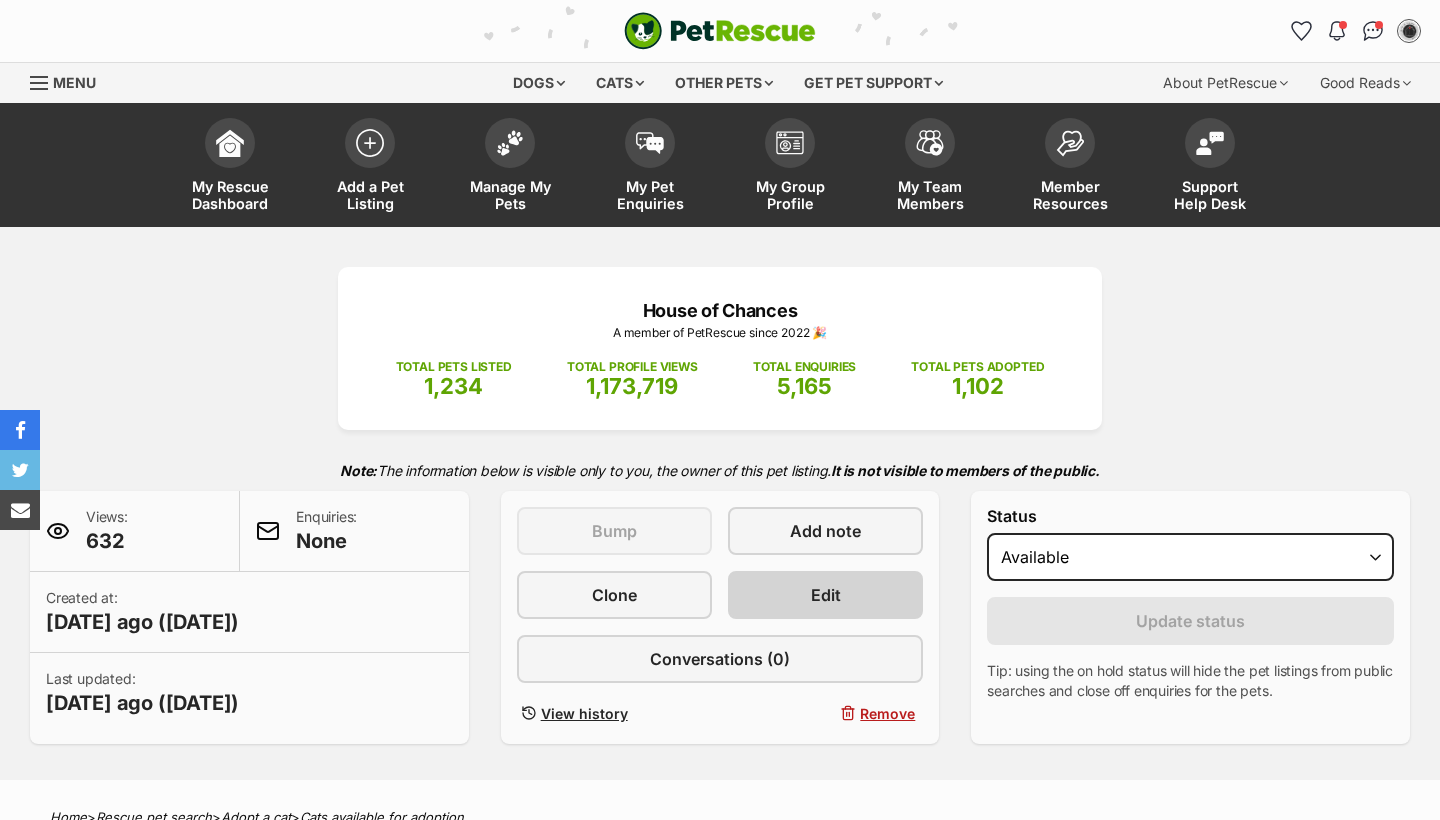 click on "Edit" at bounding box center (825, 595) 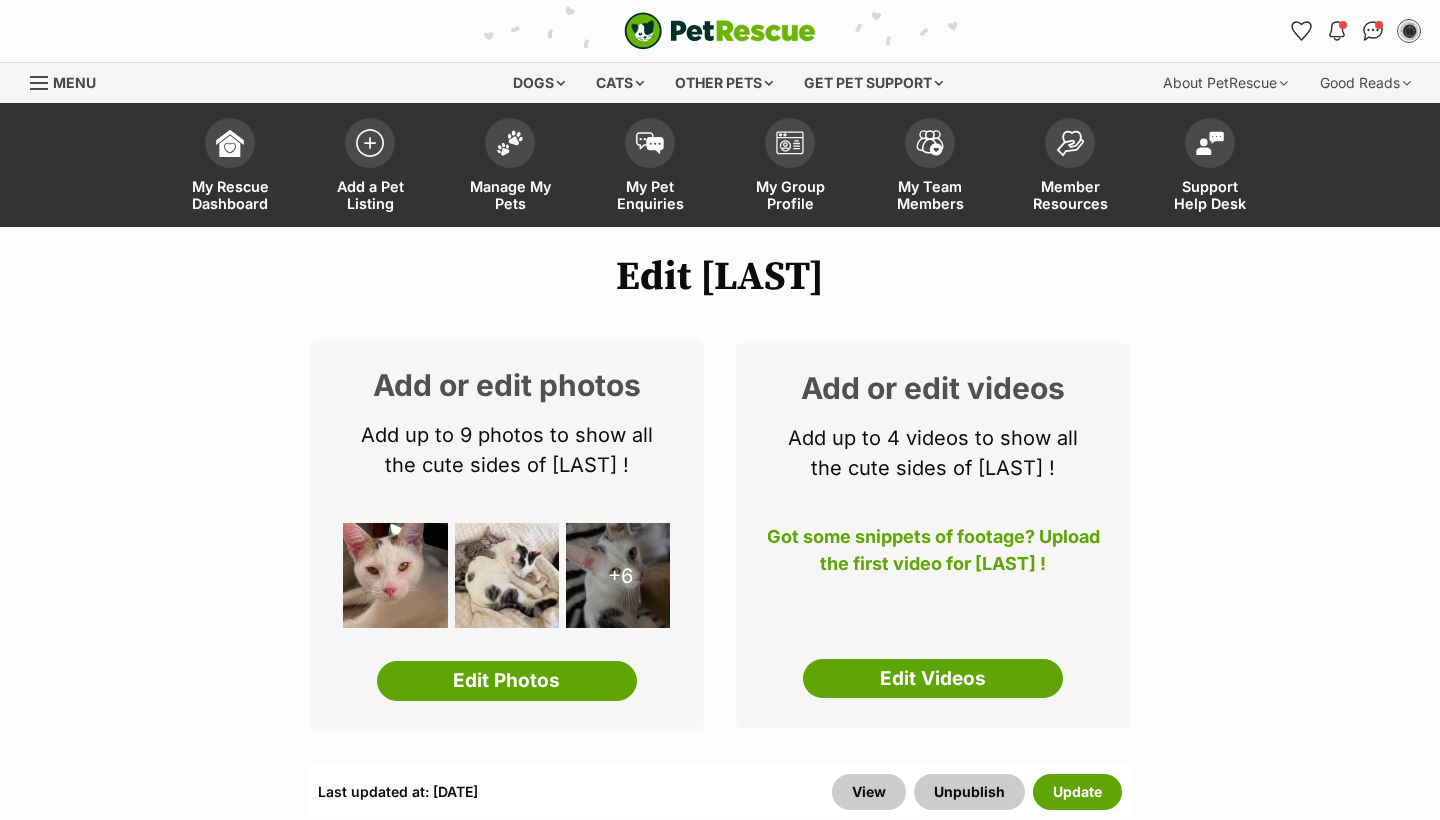 scroll, scrollTop: 653, scrollLeft: 0, axis: vertical 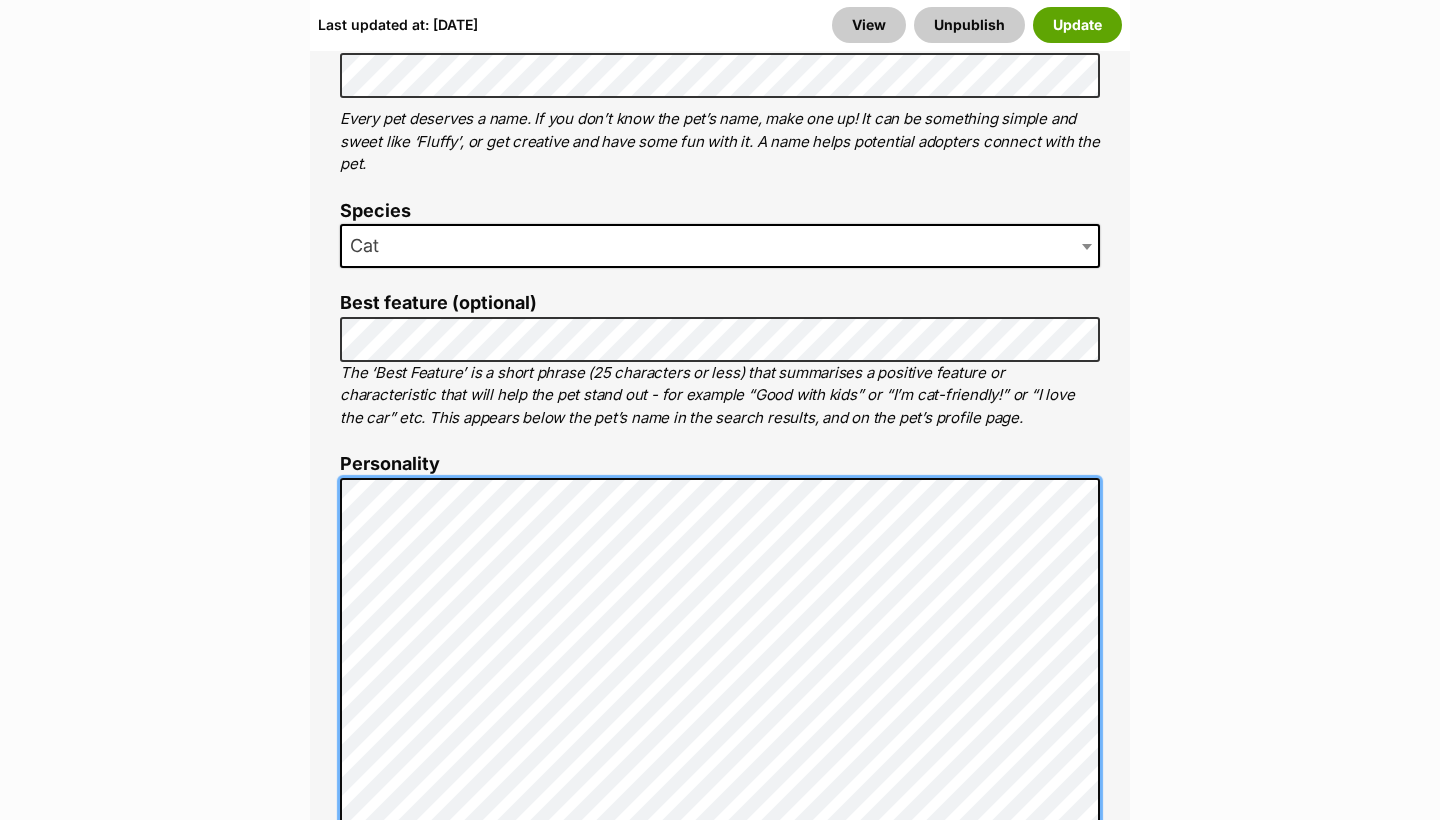 click on "Edit Wilson
Add or edit photos
Add up to 9 photos to show all
the cute sides of Wilson !
+6
Edit Photos
Add or edit videos
Add up to 4 videos to show all
the cute sides of Wilson !
Got some snippets of footage? Upload the first video for Wilson !
Edit Videos
Listing owner Choose an owner House Of Chances Adoptions
The owner of the pet listing is able to edit the listing and manage enquiries with potential adopters. Note:
Group Admins
are also able to edit this pet listing and manage all it's enquiries.
Any time this pet receives new enquiries or messages from potential adopters, we'll also send you an email notification. Members can opt out of receiving these emails via their
notification settings .
About This Pet Name
Henlo there, it looks like you might be using the pet name field to indicate that this pet is now on hold - we recommend updating the status to on hold from the  listing page  instead!" at bounding box center (720, 3376) 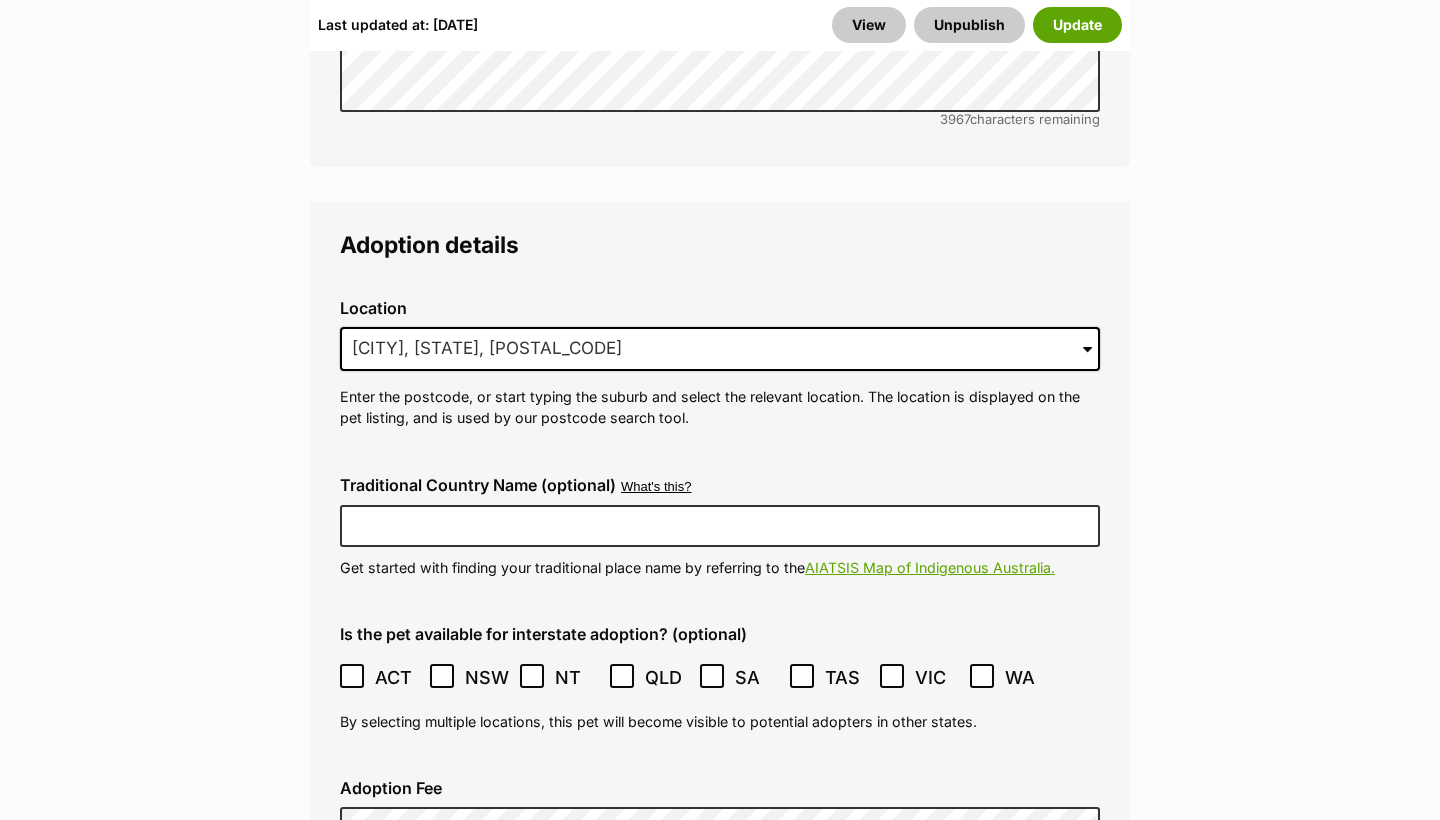 scroll, scrollTop: 5417, scrollLeft: 0, axis: vertical 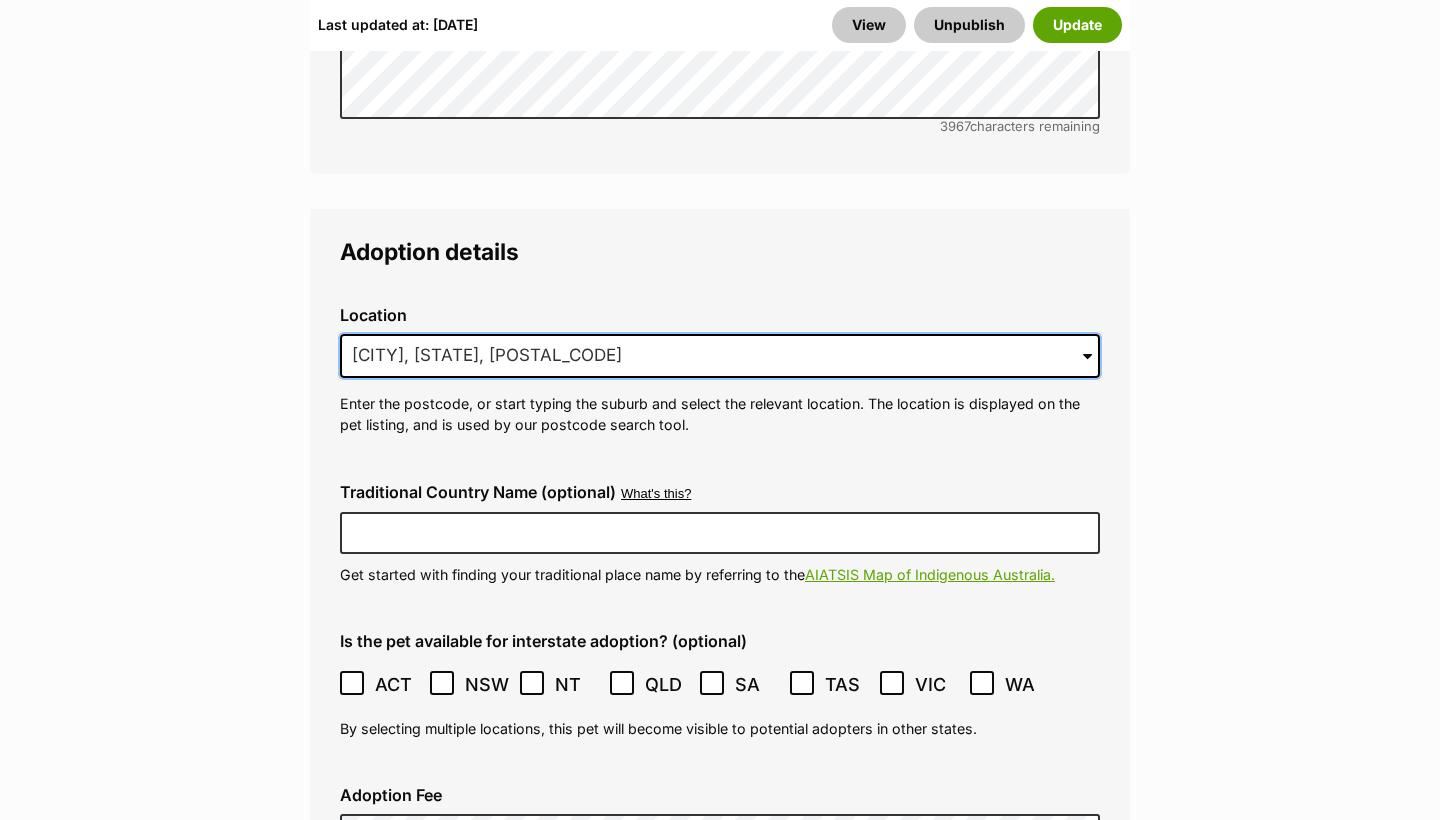 click on "Kew, VIC, 3101" at bounding box center (720, 356) 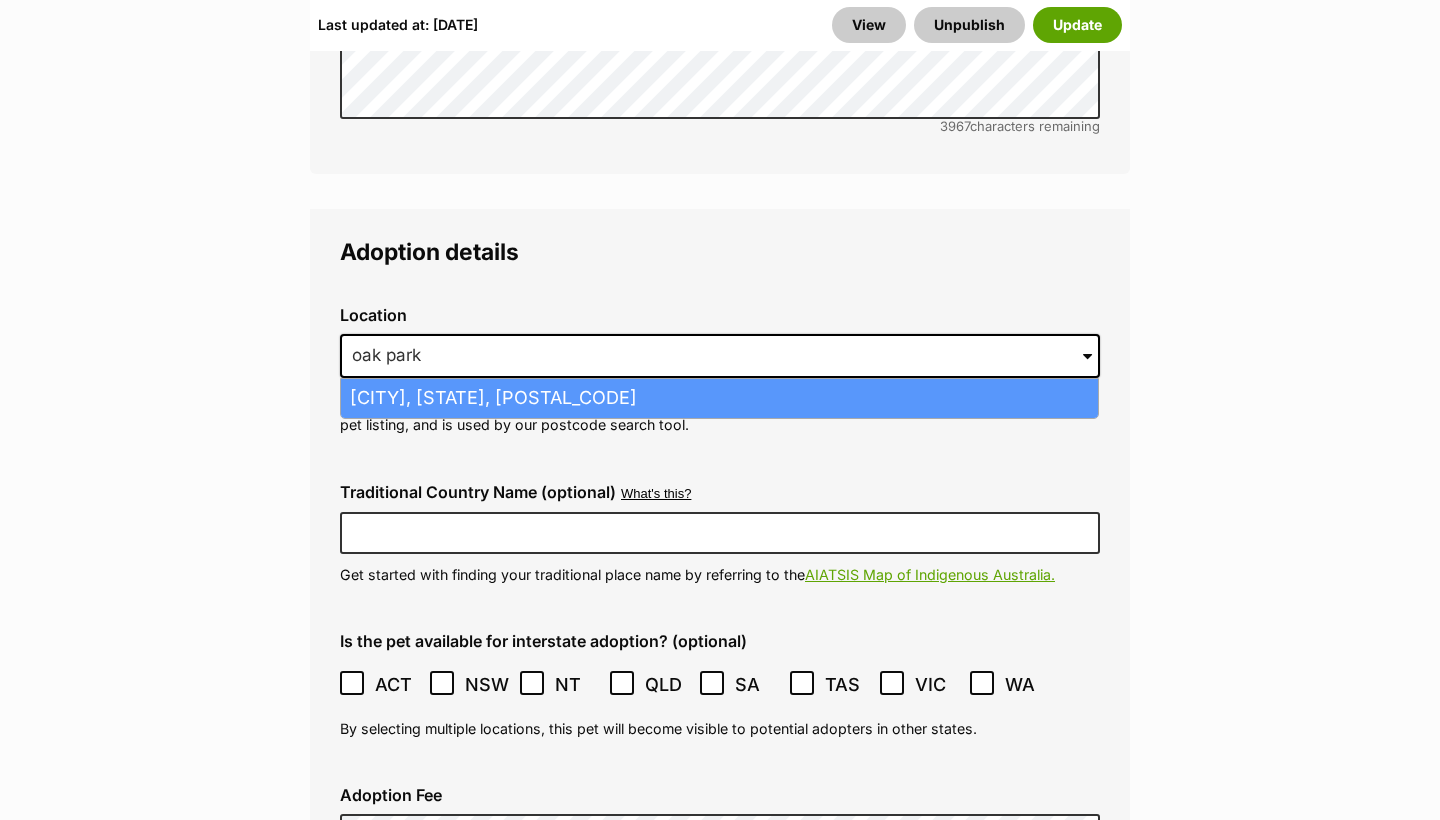 click on "Oak Park, Victoria, 3046" at bounding box center [719, 398] 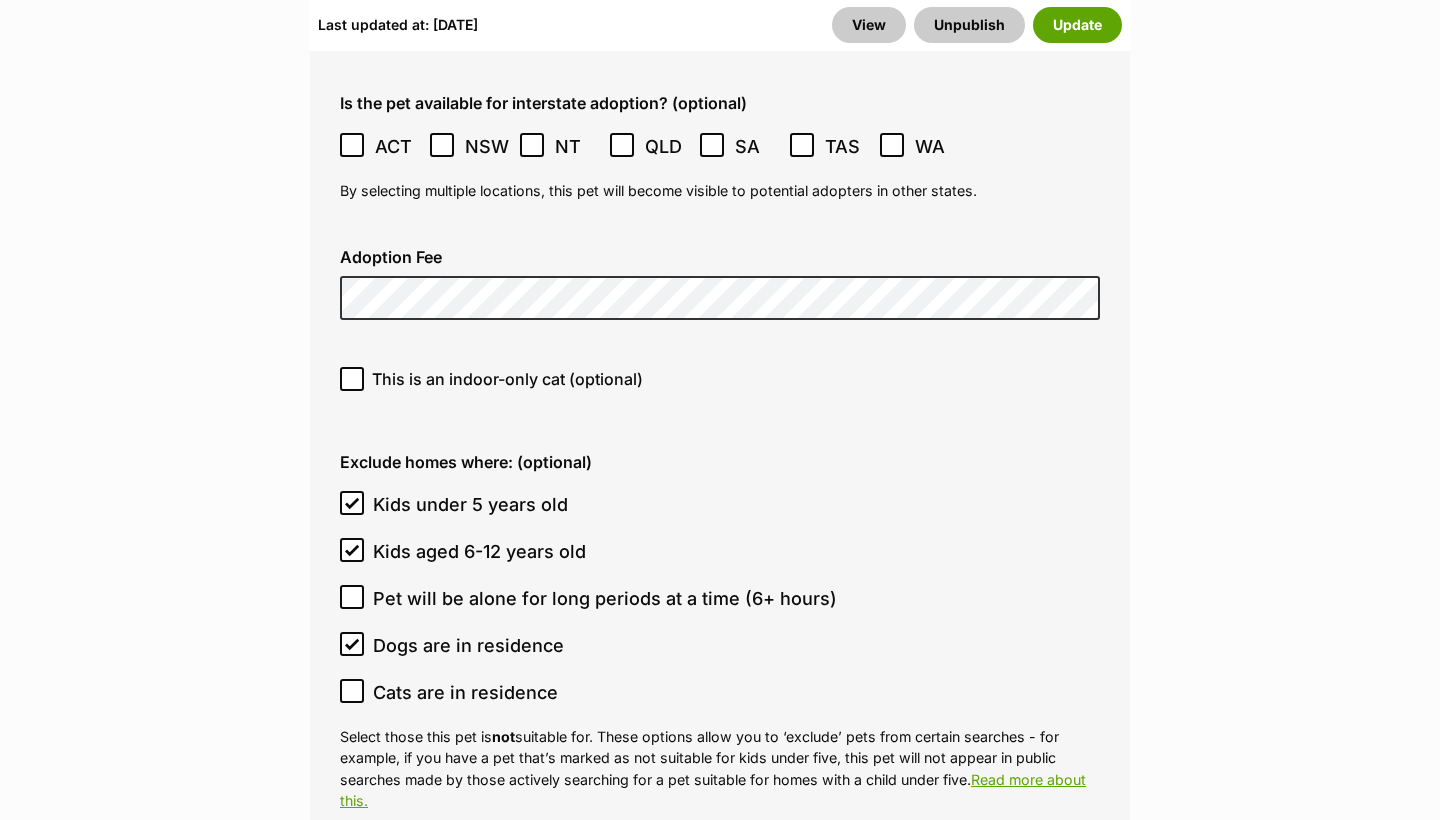 click on "This is an indoor-only cat (optional)" at bounding box center (507, 379) 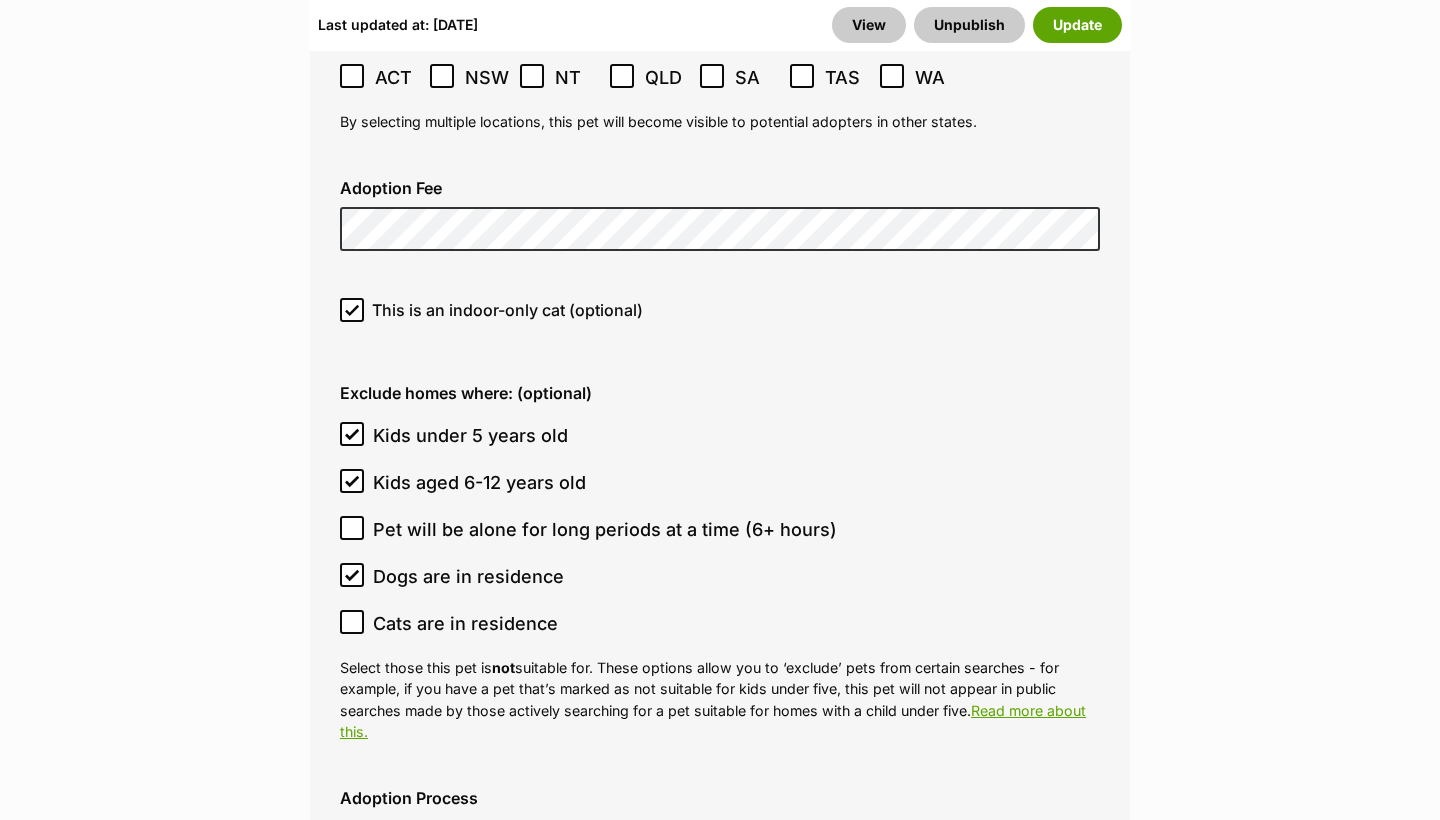 scroll, scrollTop: 6038, scrollLeft: 0, axis: vertical 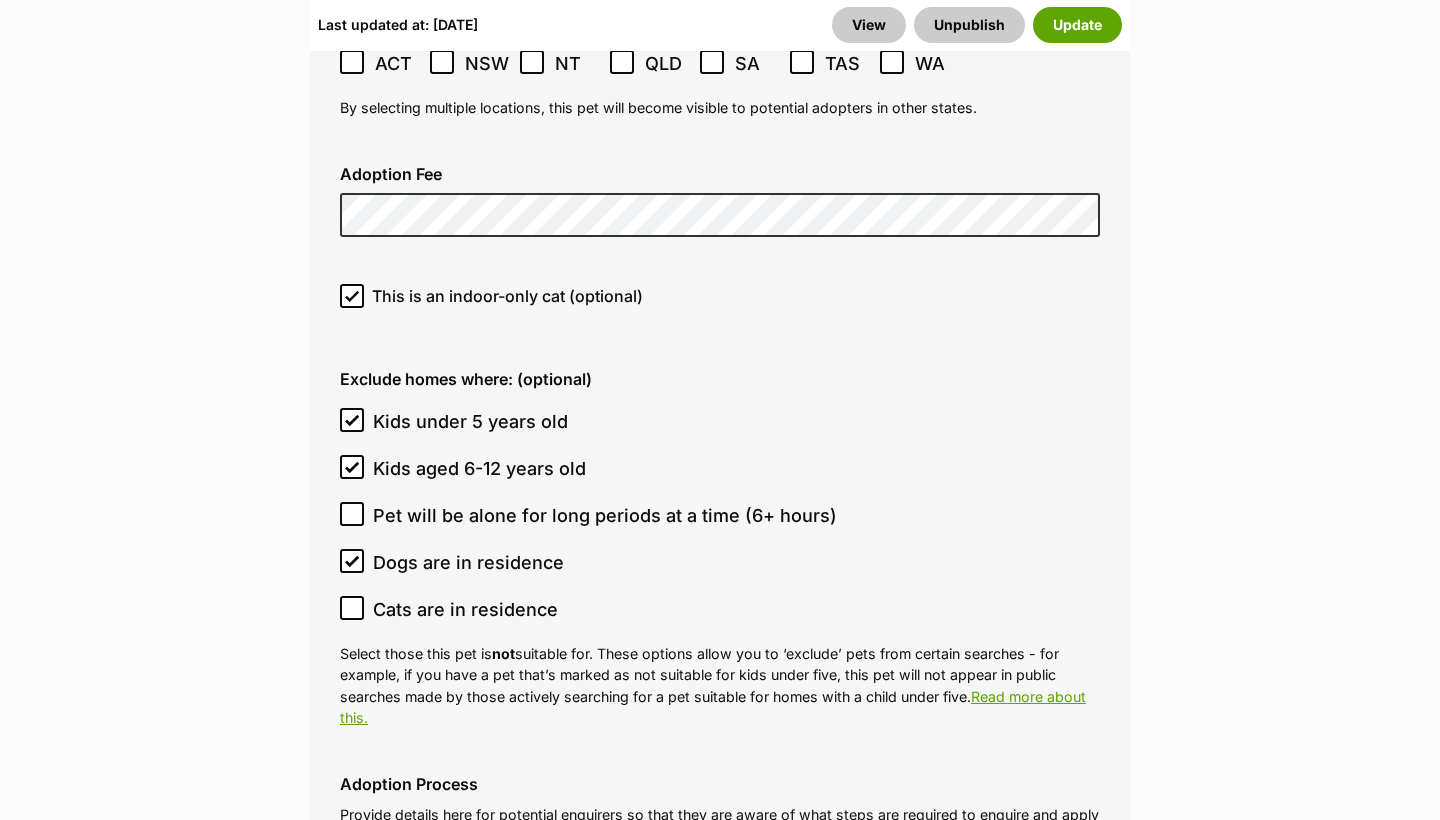 click on "Kids under 5 years old" at bounding box center [470, 421] 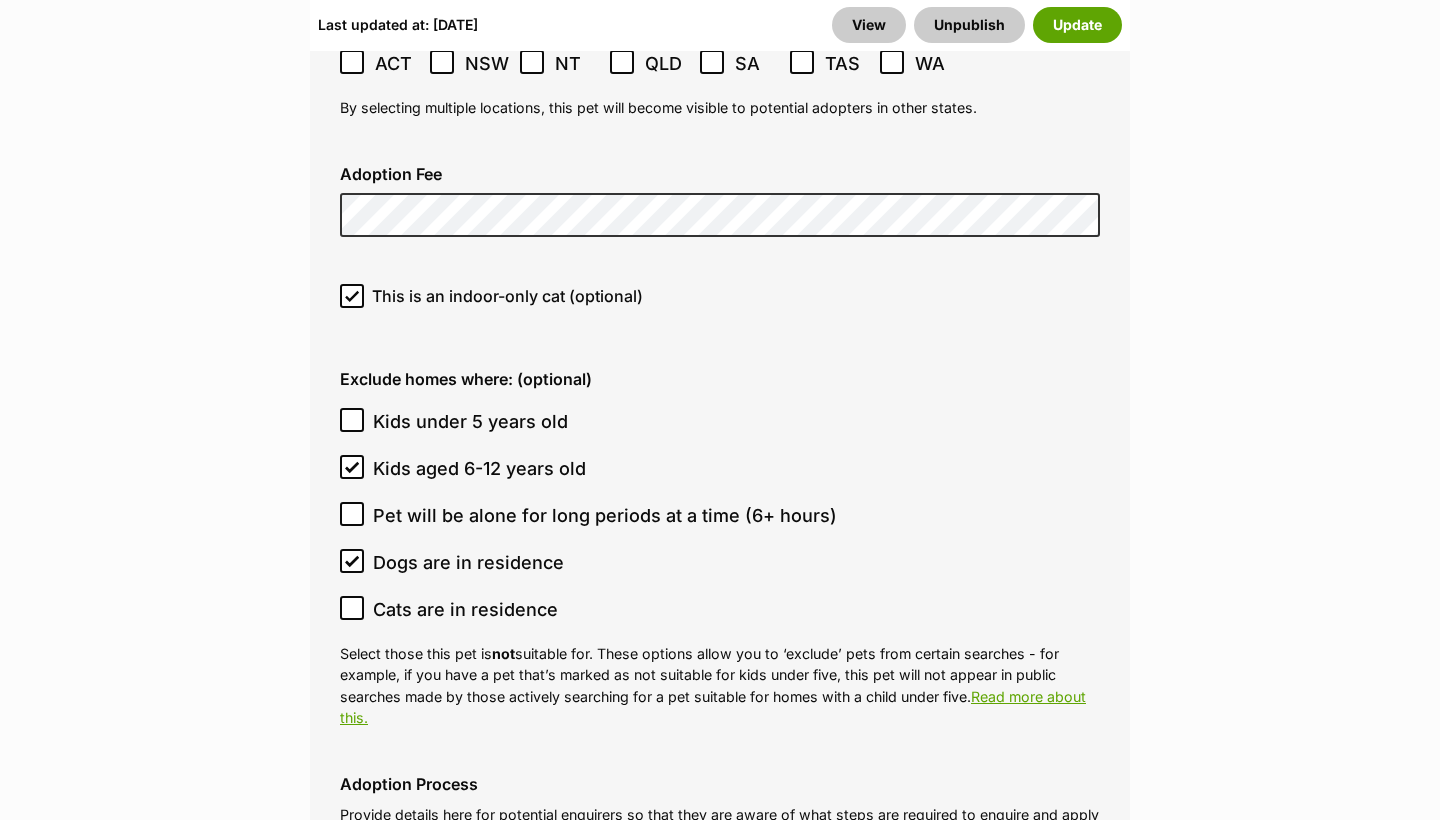 click on "Kids aged 6-12 years old" at bounding box center [479, 468] 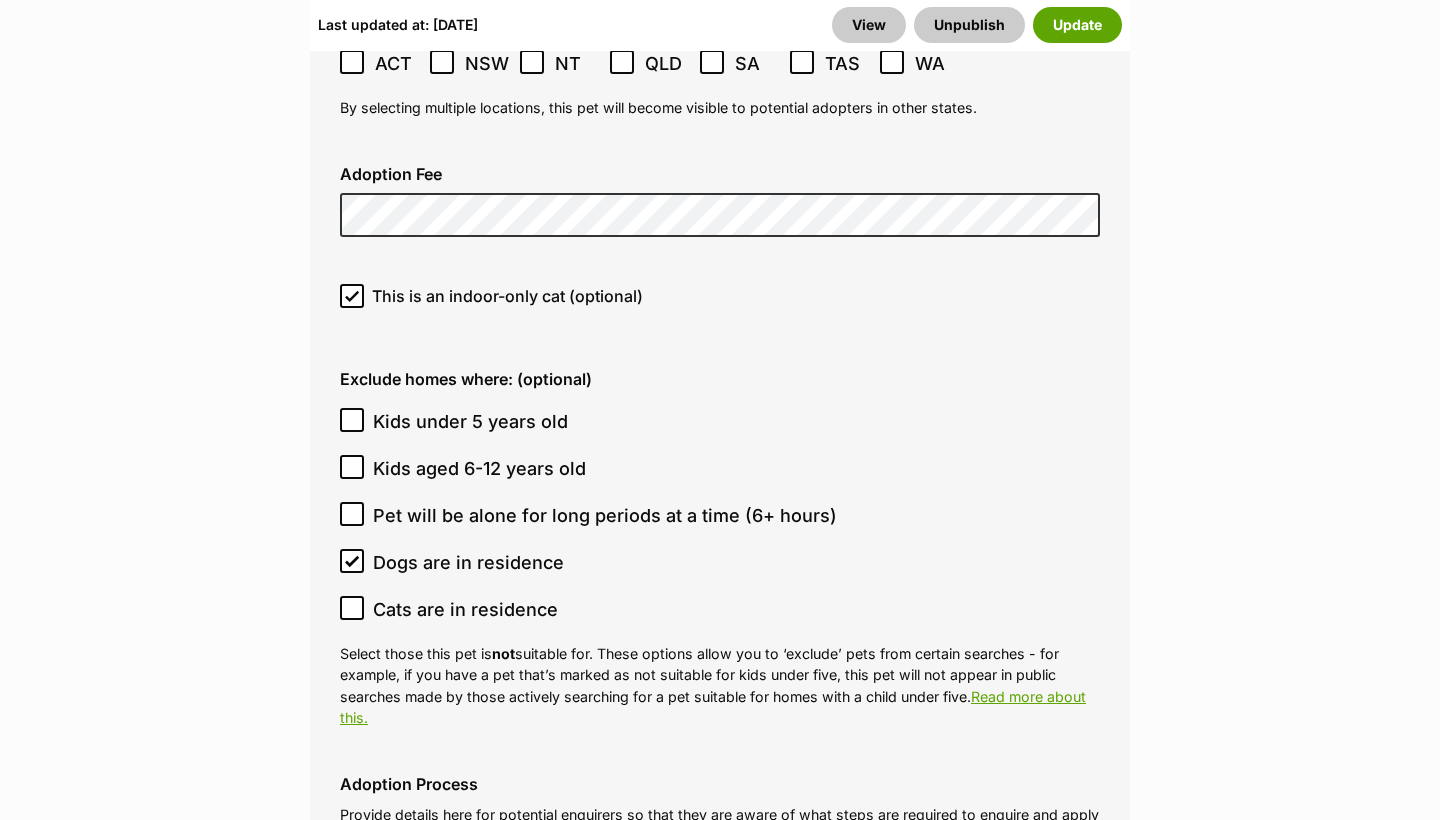 click on "Dogs are in residence" at bounding box center (468, 562) 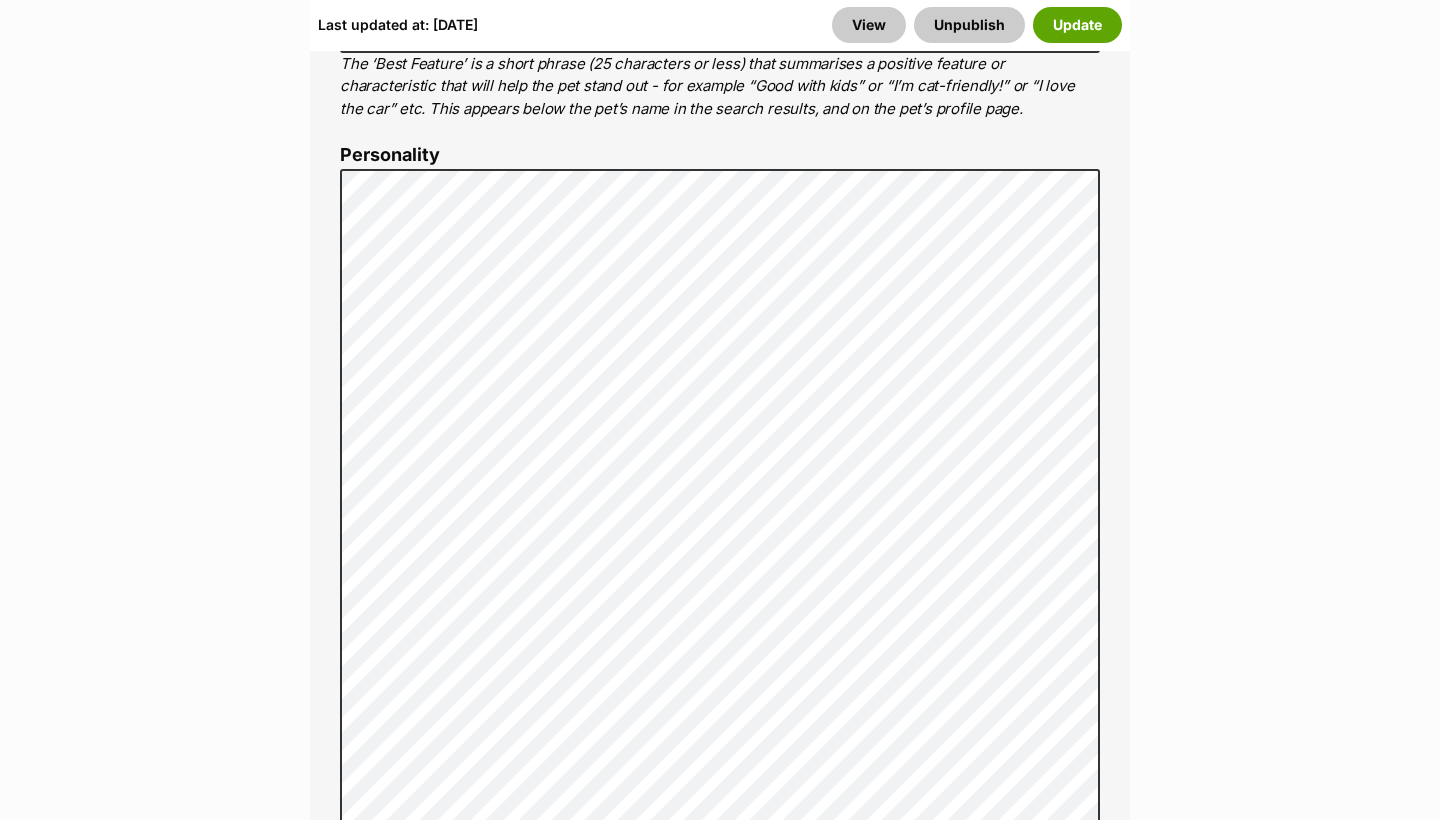 scroll, scrollTop: 1553, scrollLeft: 0, axis: vertical 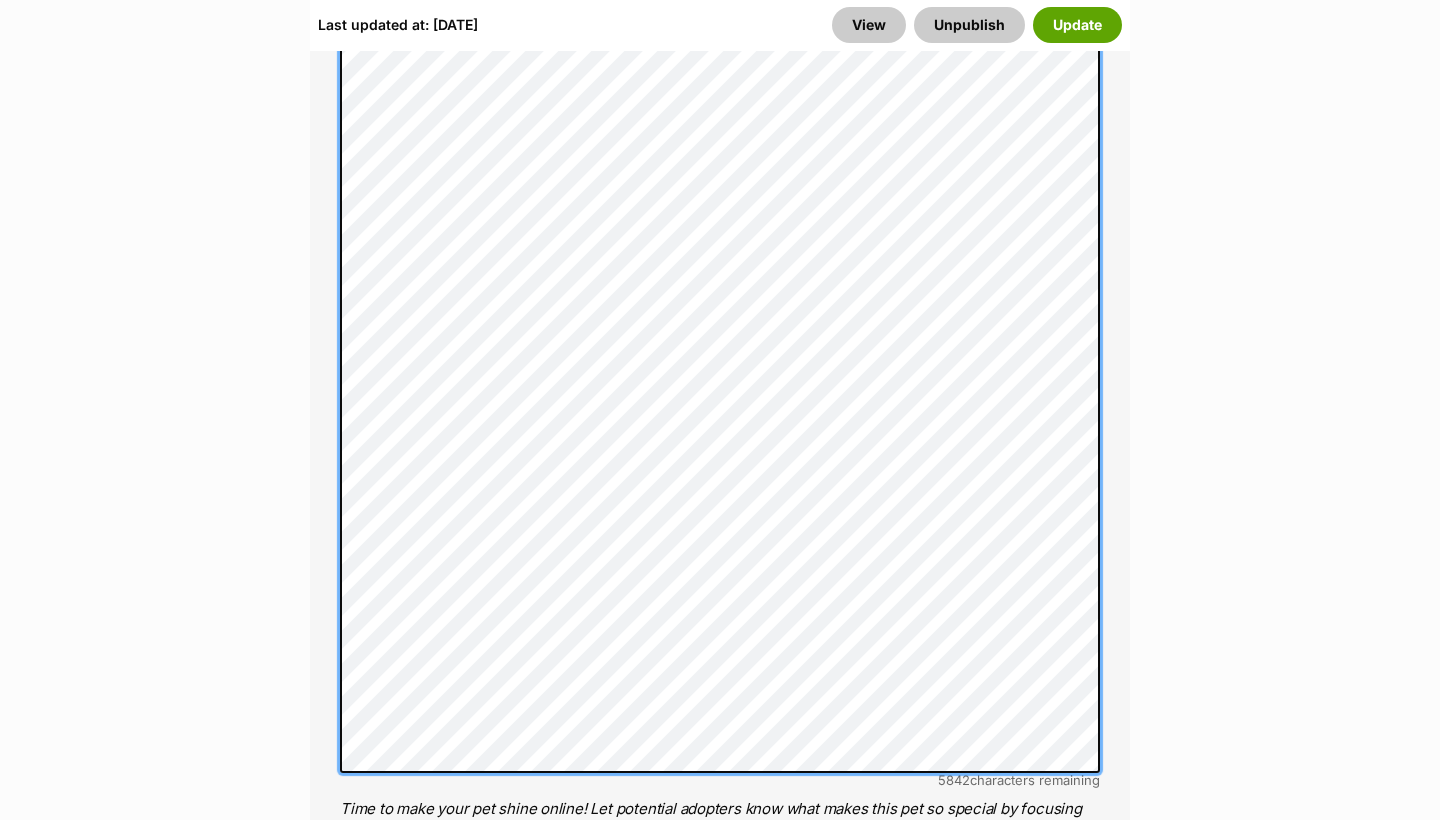 click on "Add or edit photos
Add up to 9 photos to show all
the cute sides of Wilson !
+6
Edit Photos
Add or edit videos
Add up to 4 videos to show all
the cute sides of Wilson !
Got some snippets of footage? Upload the first video for Wilson !
Edit Videos
Listing owner Choose an owner House Of Chances Adoptions
The owner of the pet listing is able to edit the listing and manage enquiries with potential adopters. Note:
Group Admins
are also able to edit this pet listing and manage all it's enquiries.
Any time this pet receives new enquiries or messages from potential adopters, we'll also send you an email notification. Members can opt out of receiving these emails via their
notification settings .
About This Pet Name
Henlo there, it looks like you might be using the pet name field to indicate that this pet is now on hold - we recommend updating the status to on hold from the  listing page  instead!
Species Cat" at bounding box center [720, 2980] 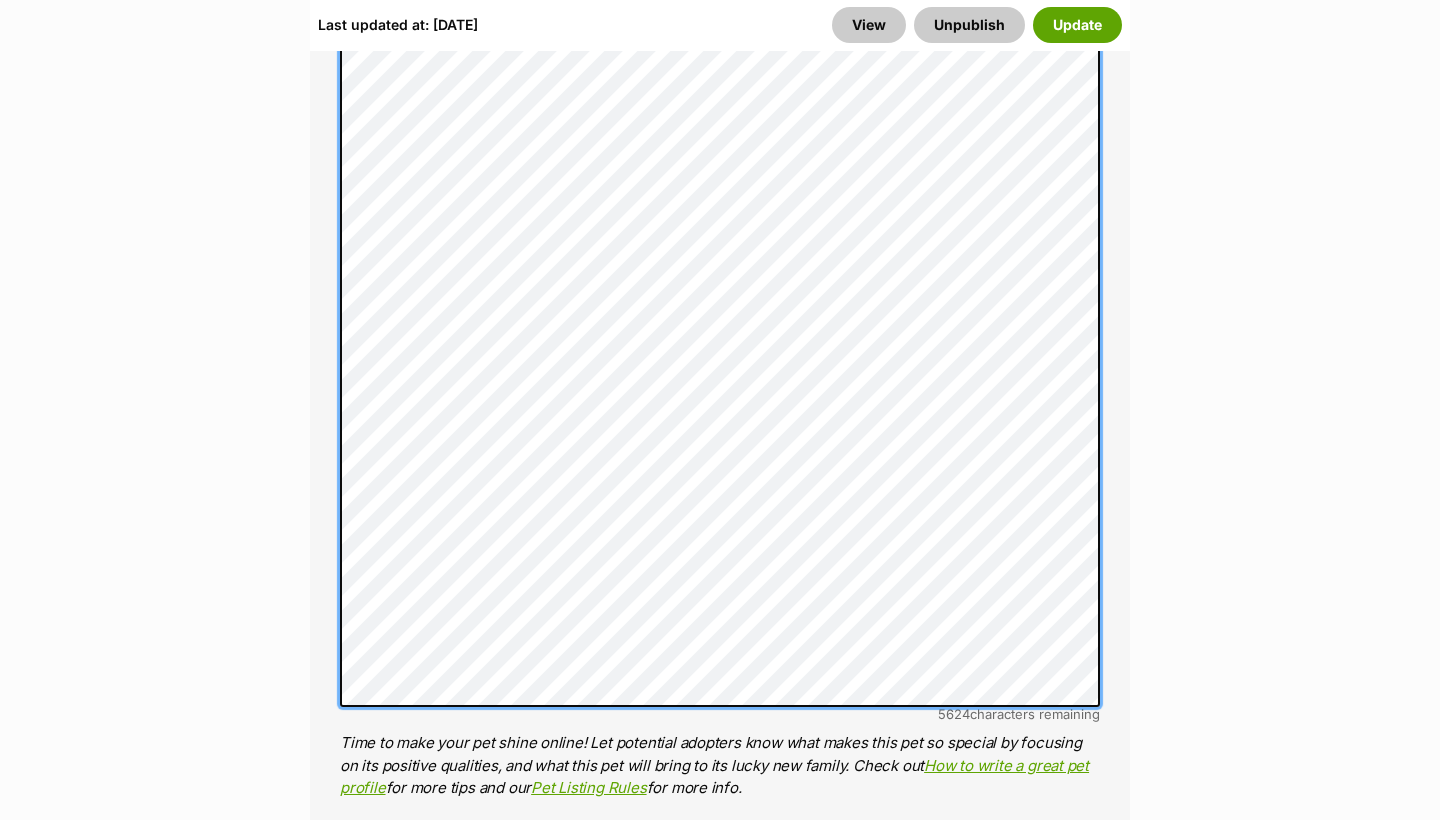 scroll, scrollTop: 1931, scrollLeft: 0, axis: vertical 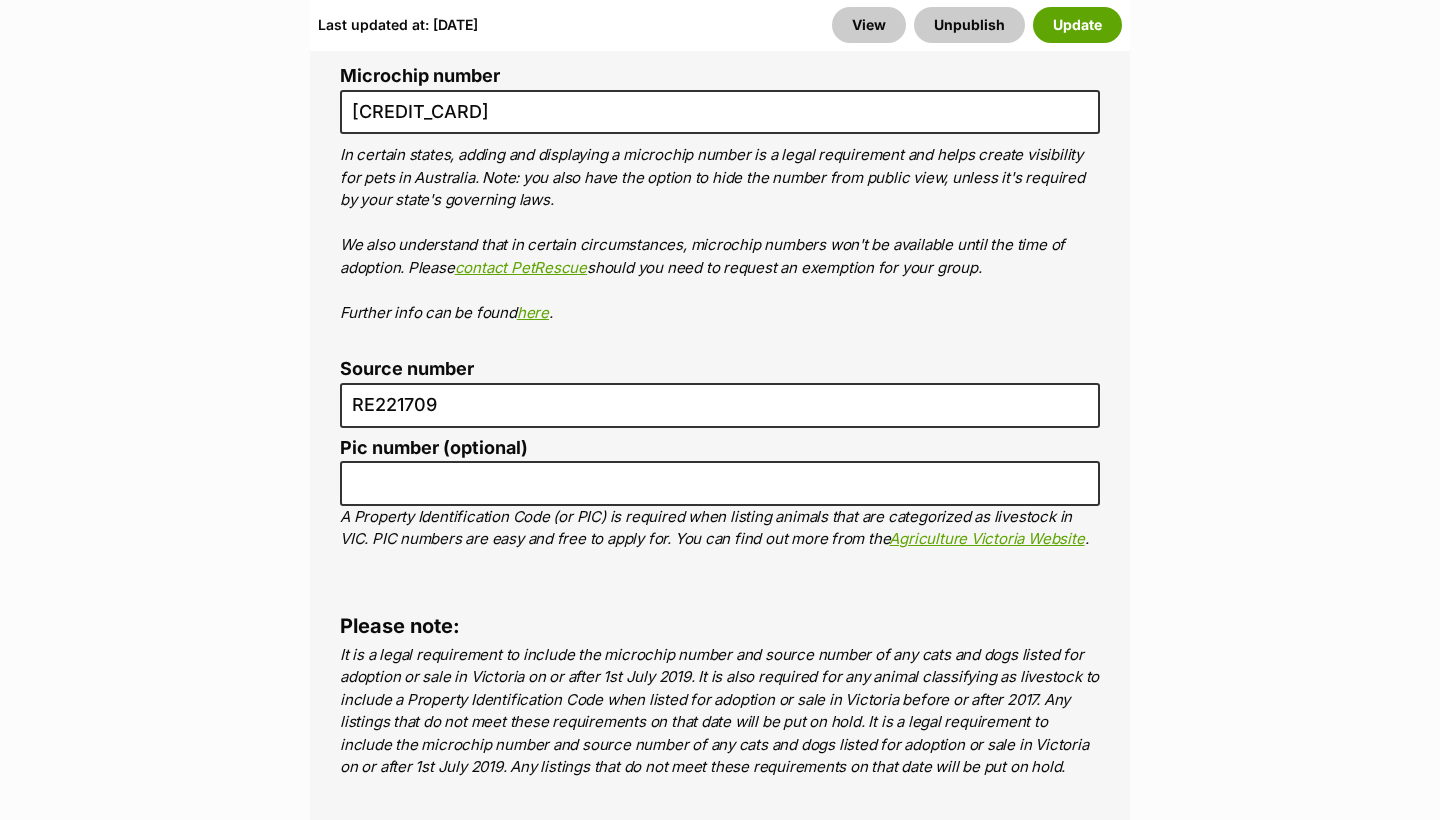 click on "Last updated at: Fri, 01 Aug, 10:20 AM
View
Unpublish
Update" at bounding box center (720, 25) 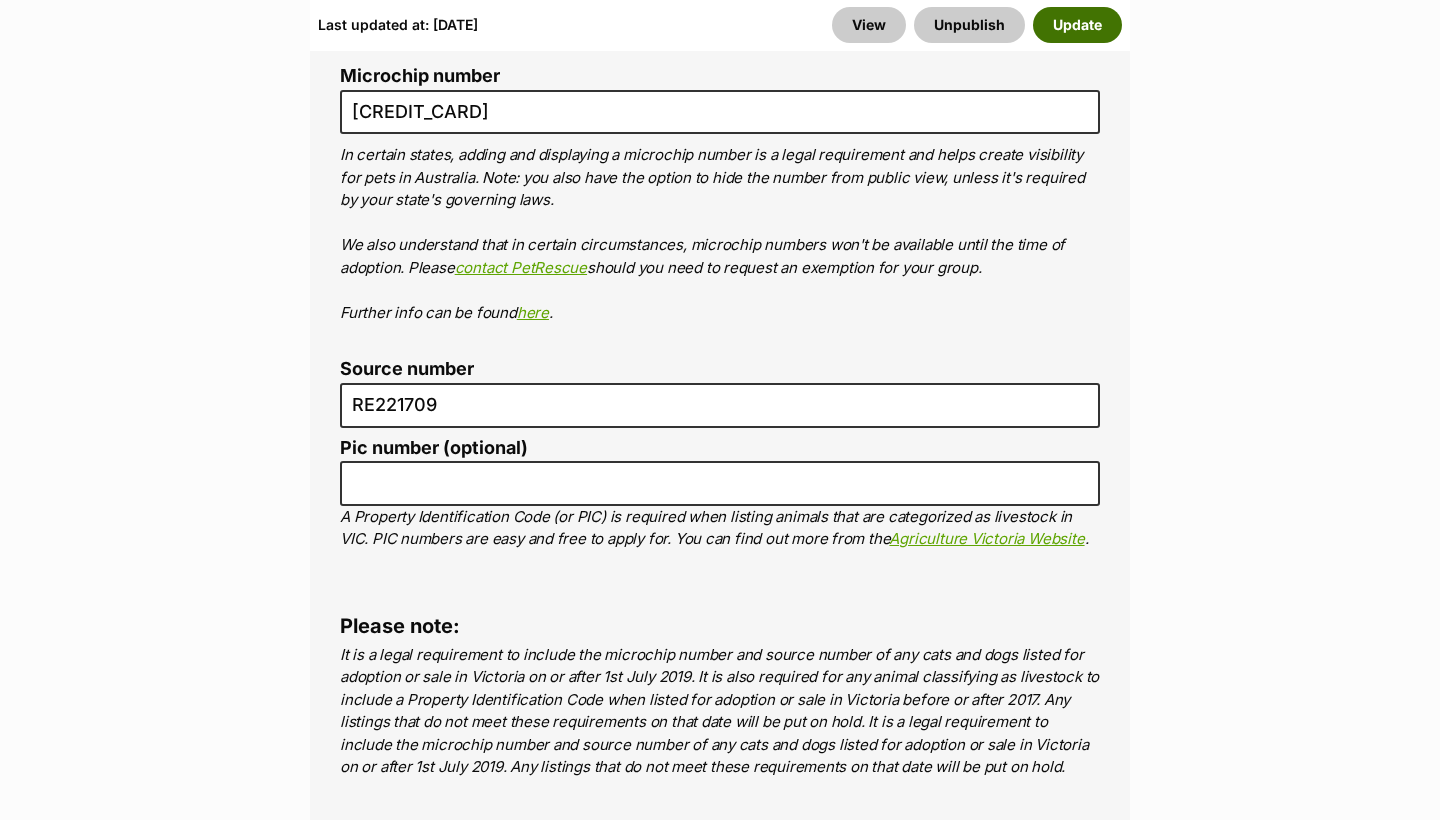click on "Update" at bounding box center (1077, 25) 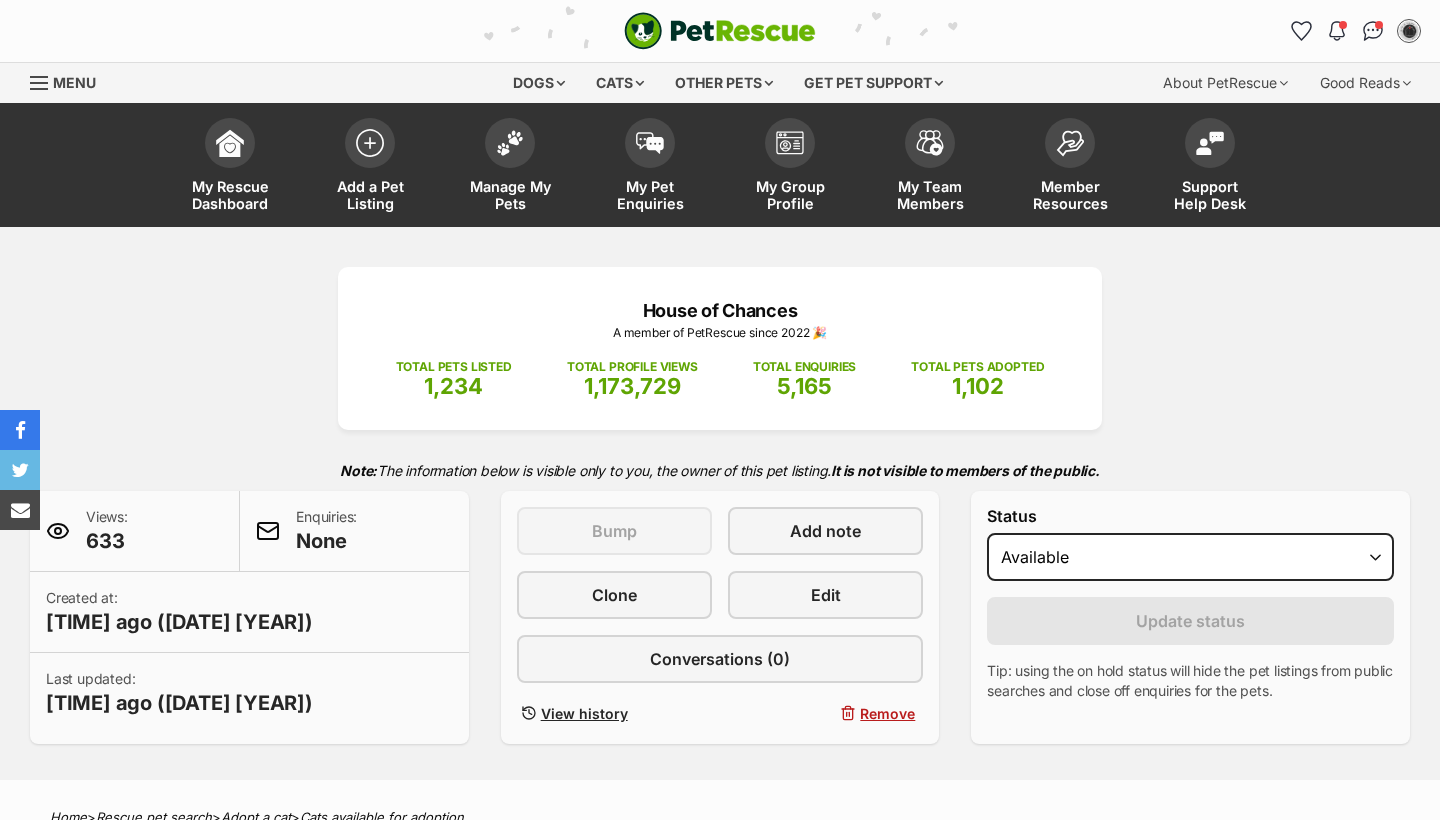 scroll, scrollTop: 0, scrollLeft: 0, axis: both 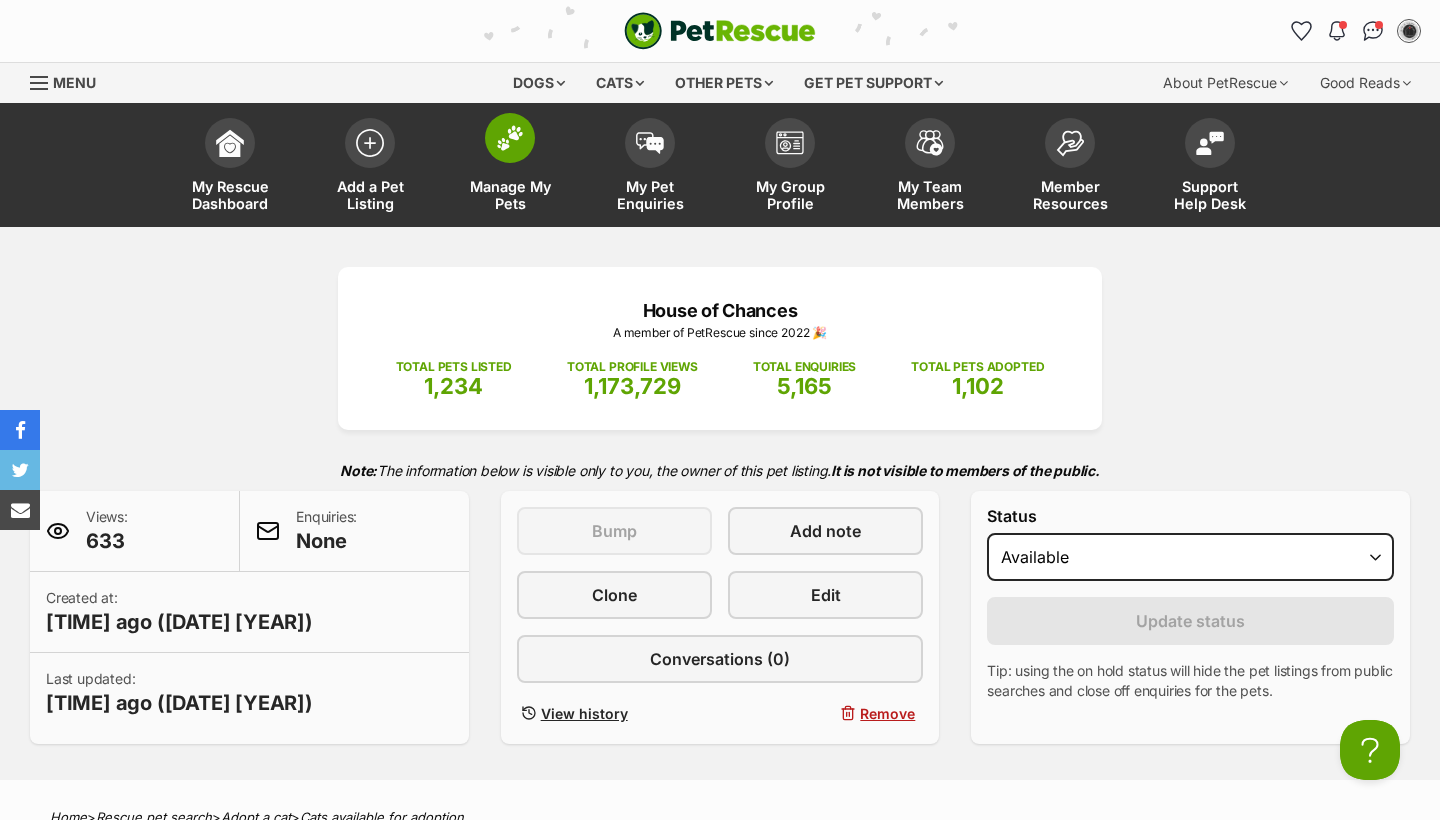 click on "Manage My Pets" at bounding box center [510, 195] 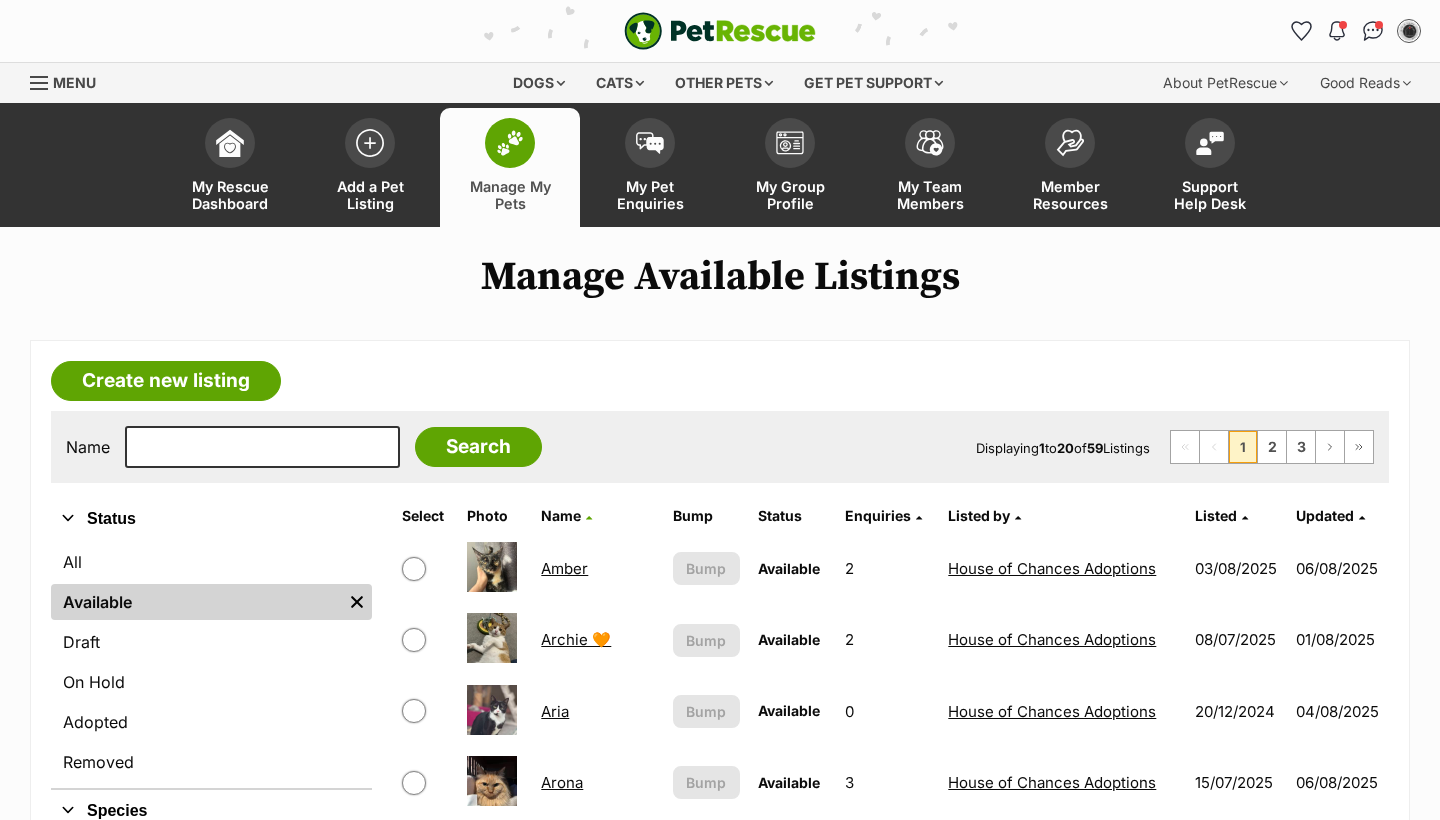 scroll, scrollTop: 477, scrollLeft: 0, axis: vertical 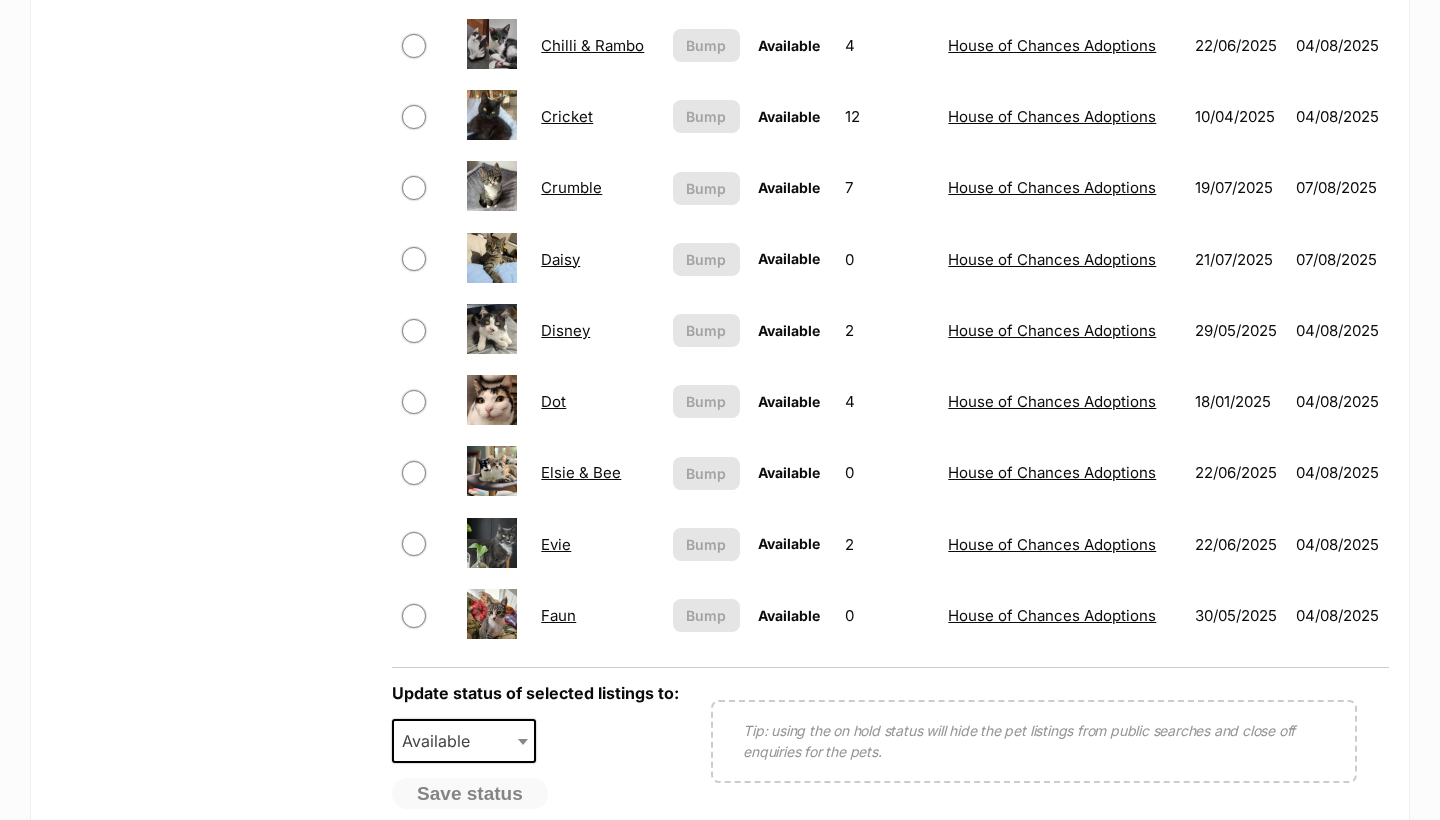 click on "Faun" at bounding box center [558, 615] 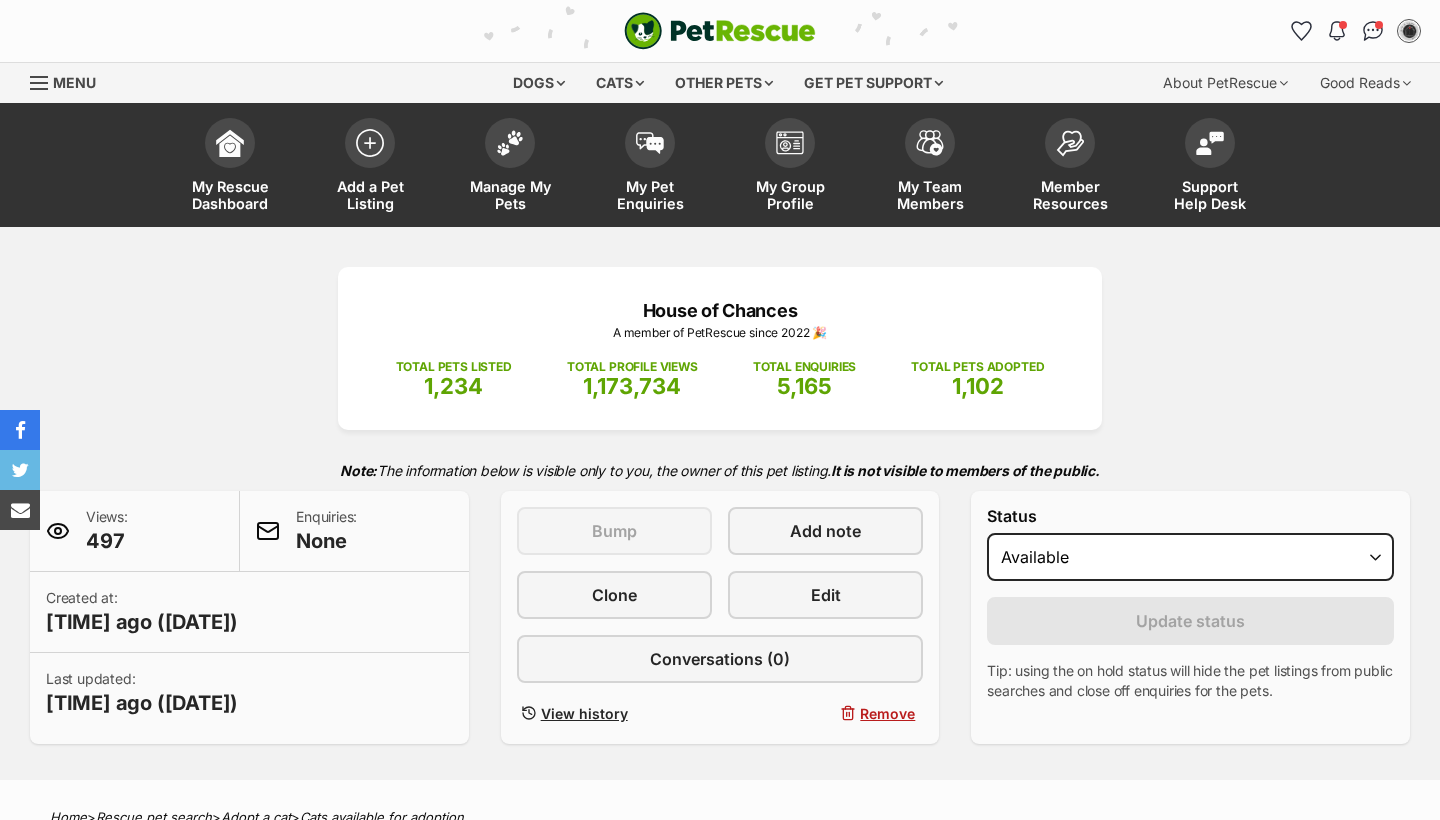 scroll, scrollTop: 0, scrollLeft: 0, axis: both 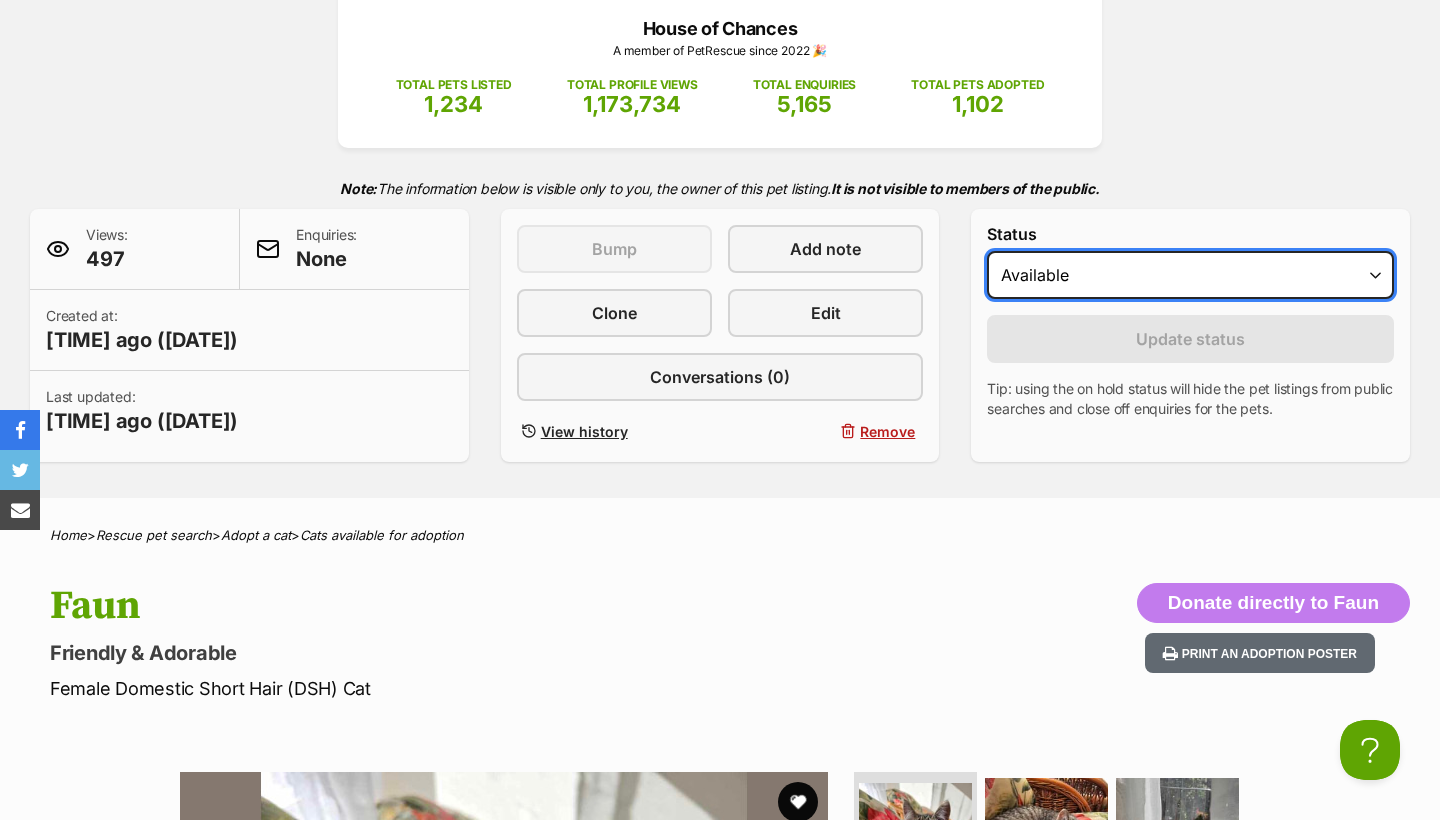 select on "rehomed" 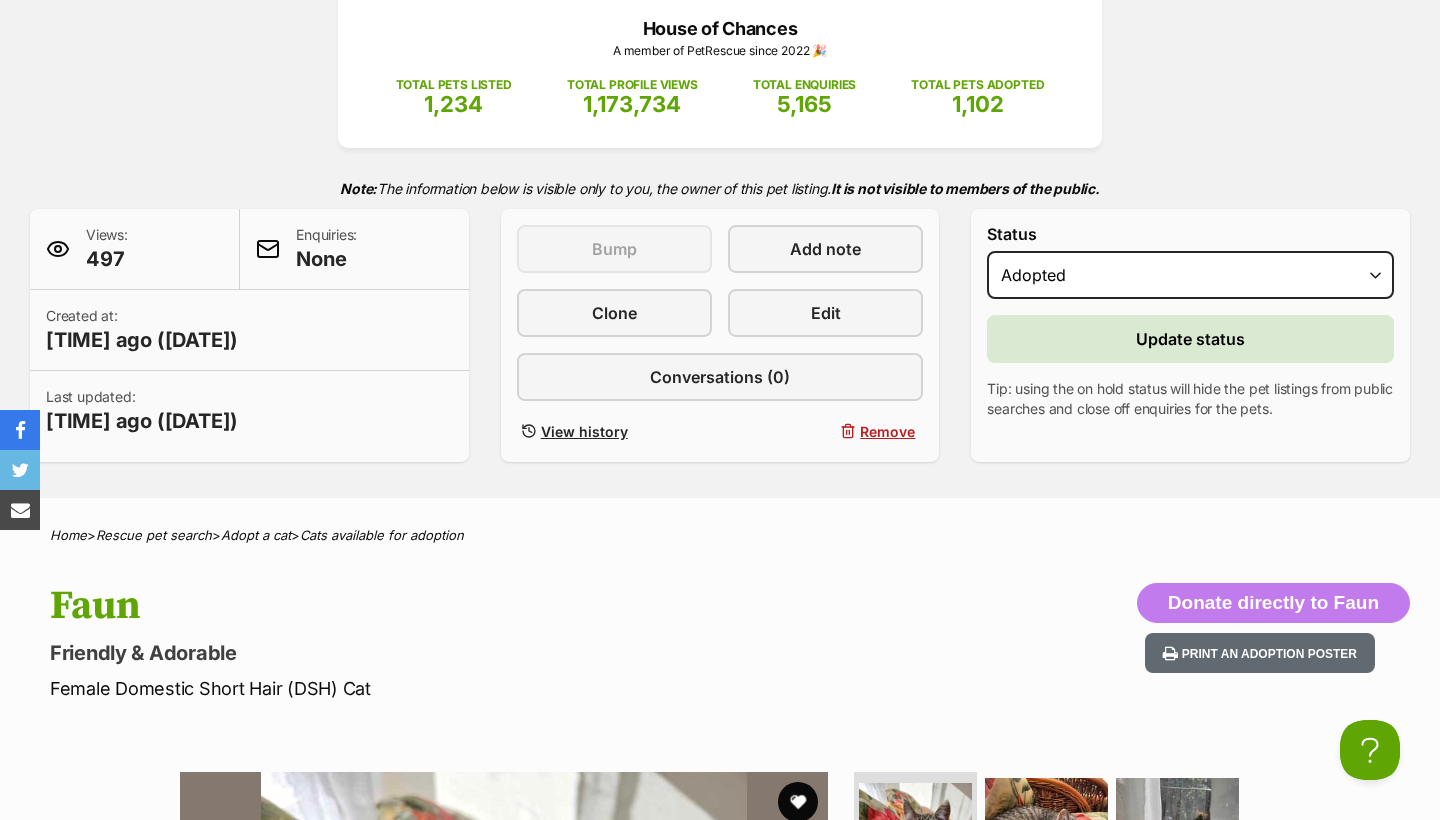 click on "Update status" at bounding box center [1190, 339] 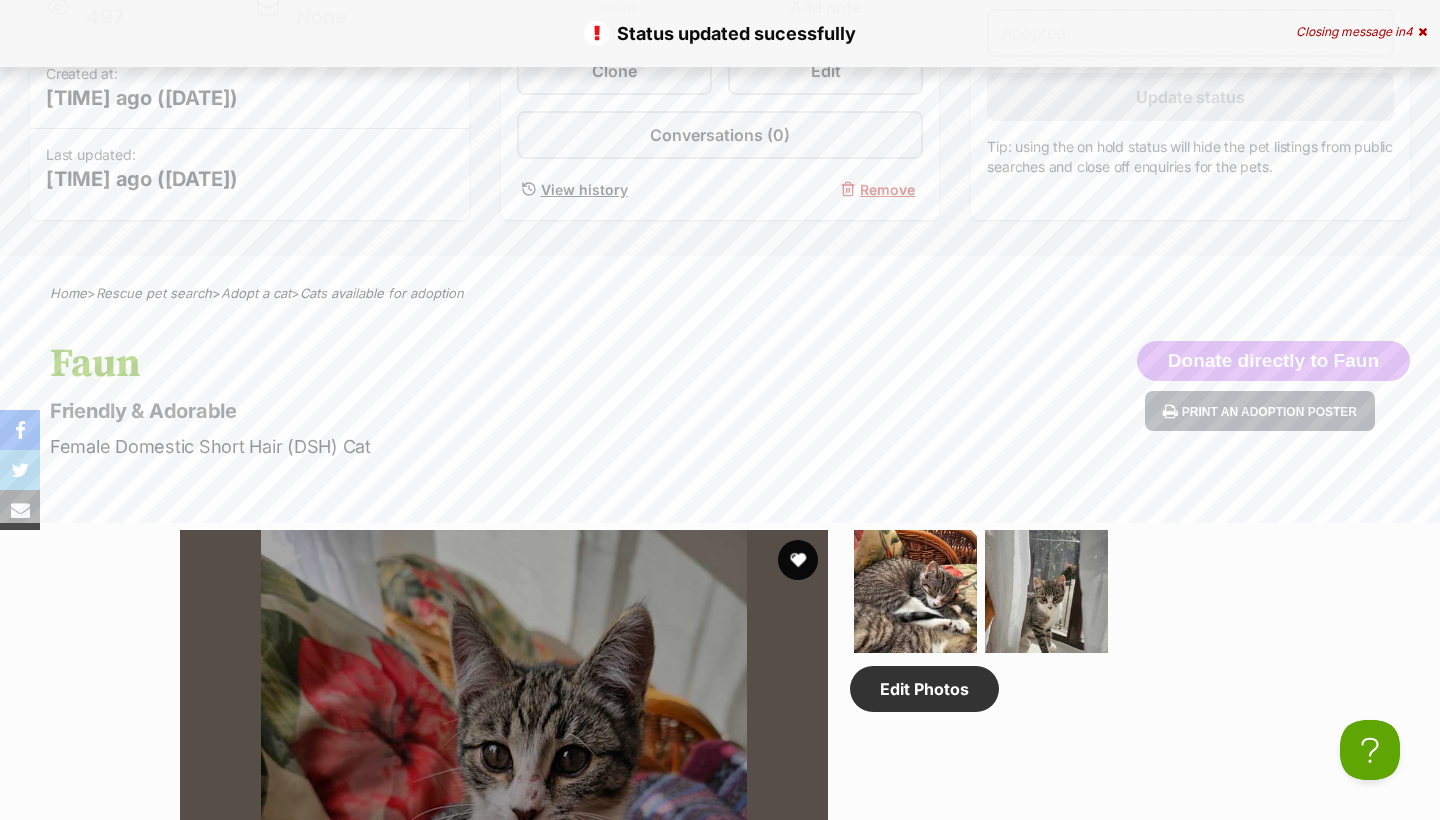scroll, scrollTop: 0, scrollLeft: 0, axis: both 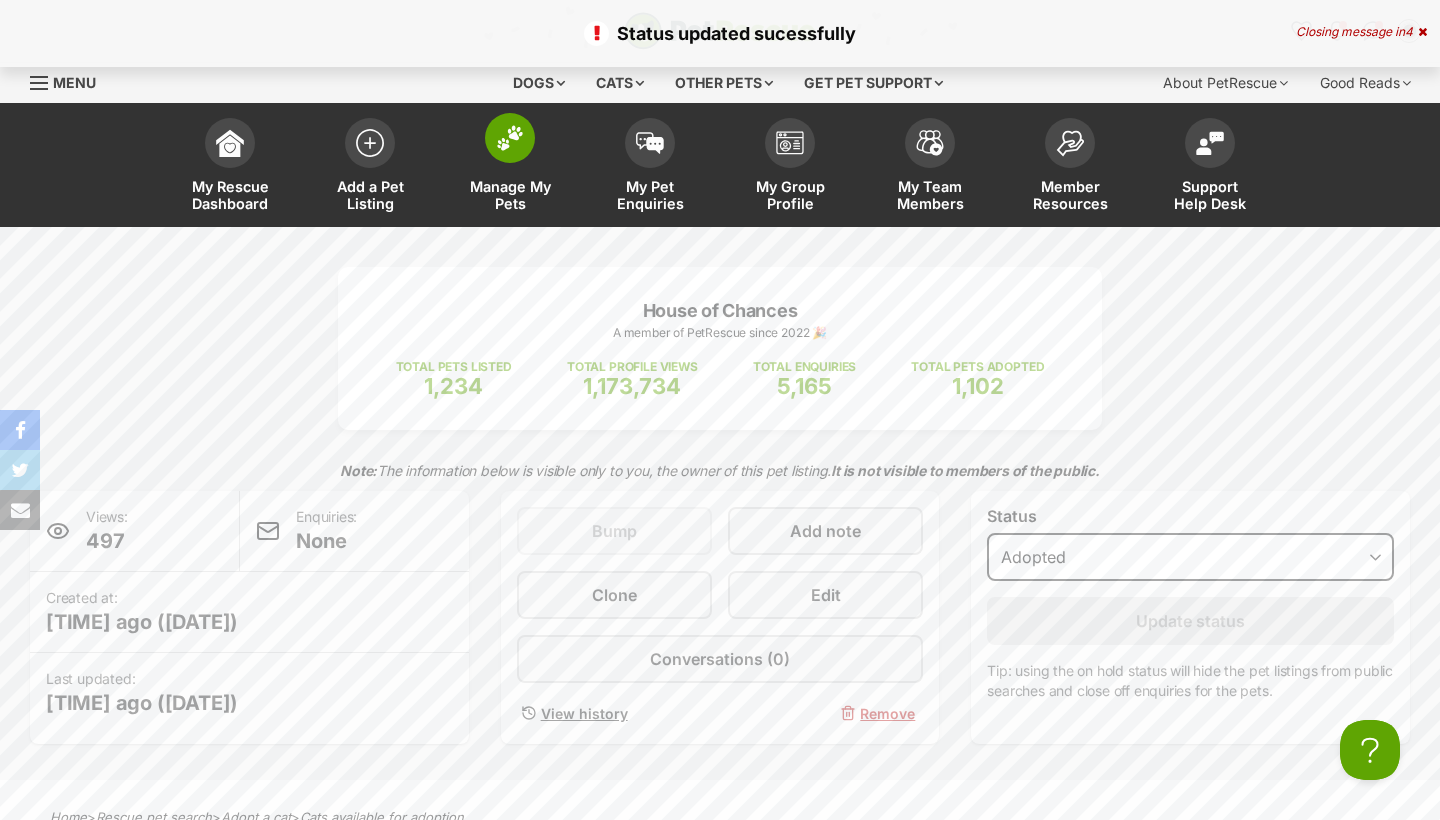 click on "Manage My Pets" at bounding box center (510, 195) 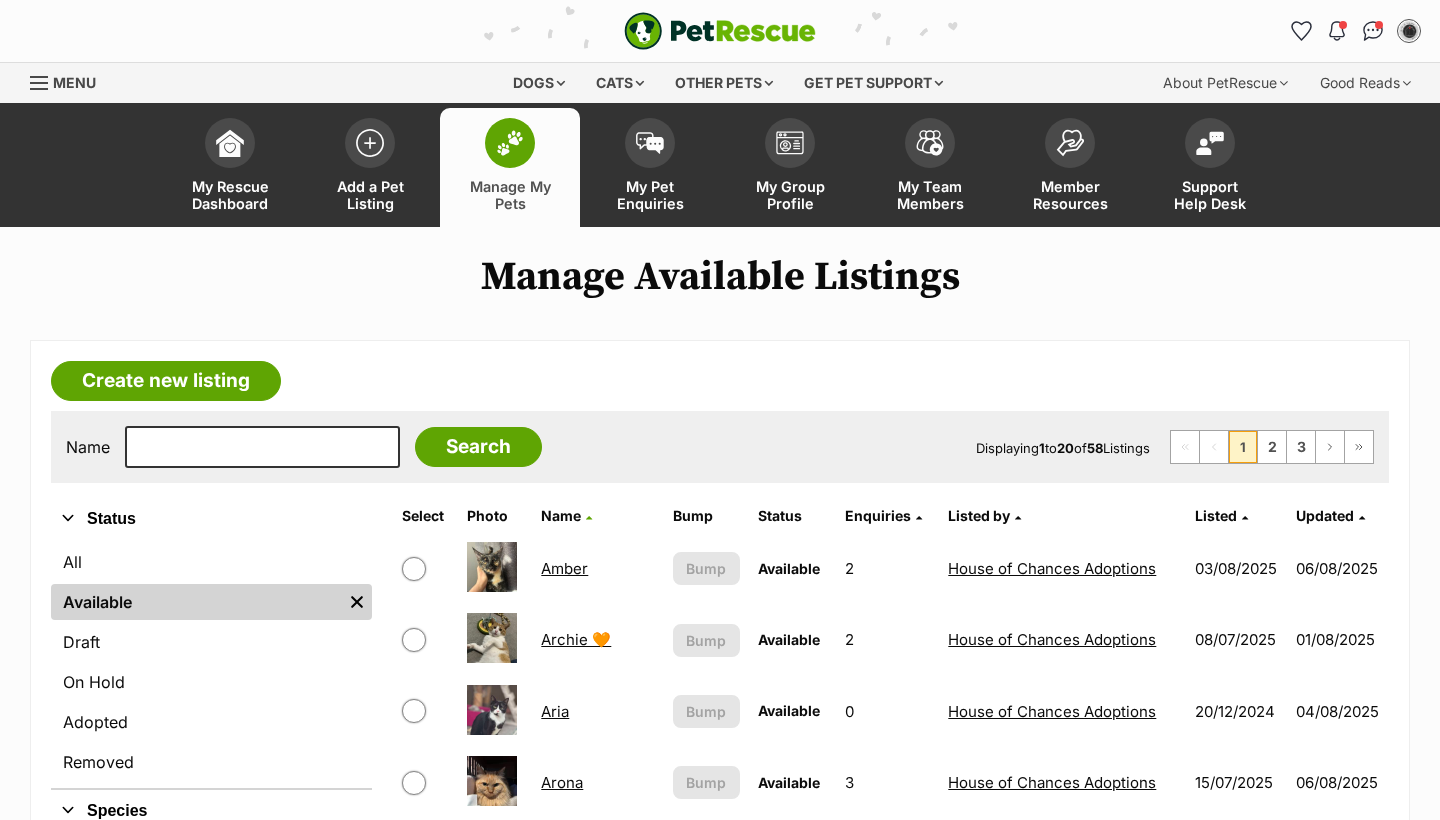 scroll, scrollTop: 0, scrollLeft: 0, axis: both 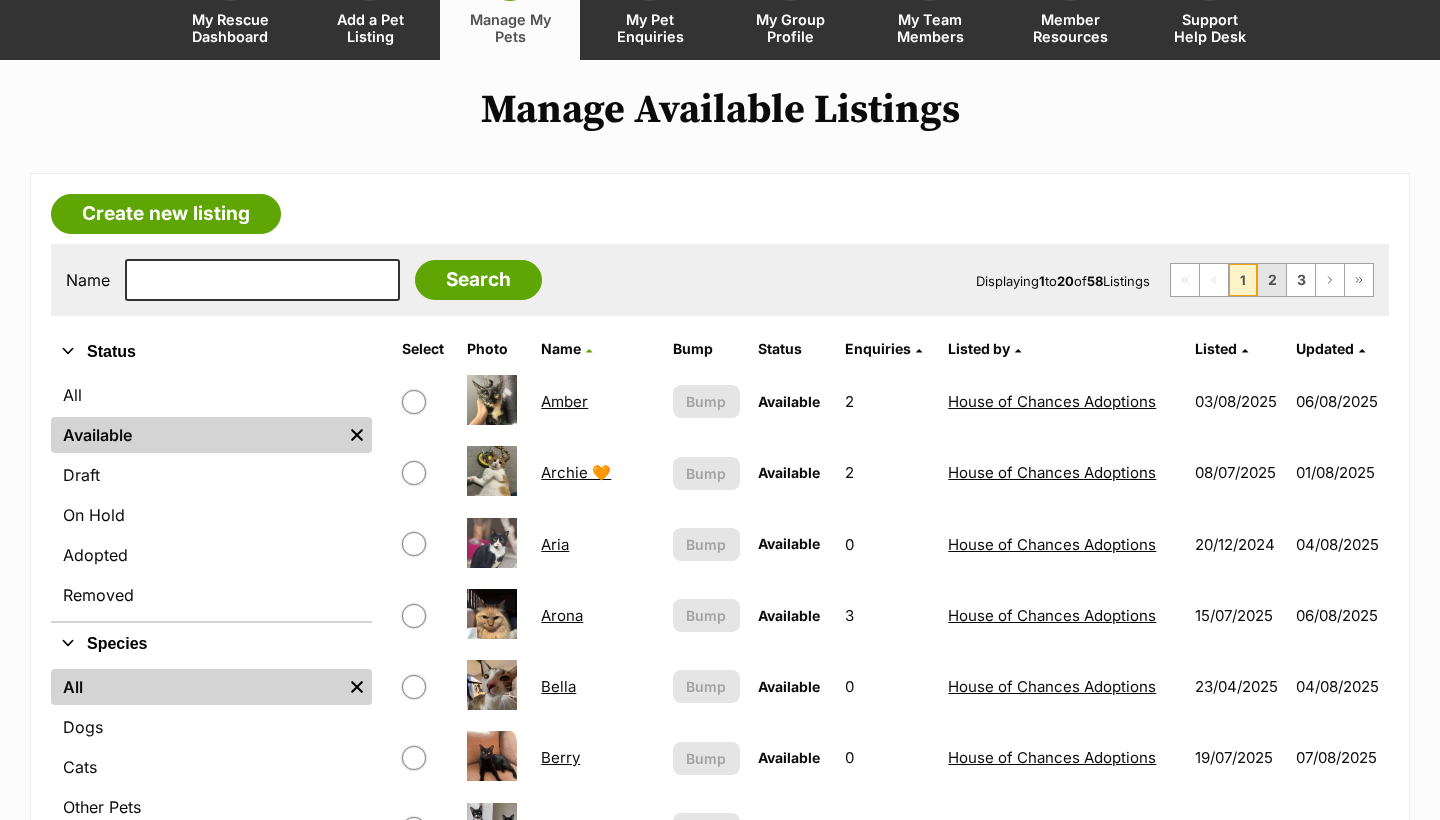 click on "2" at bounding box center [1272, 280] 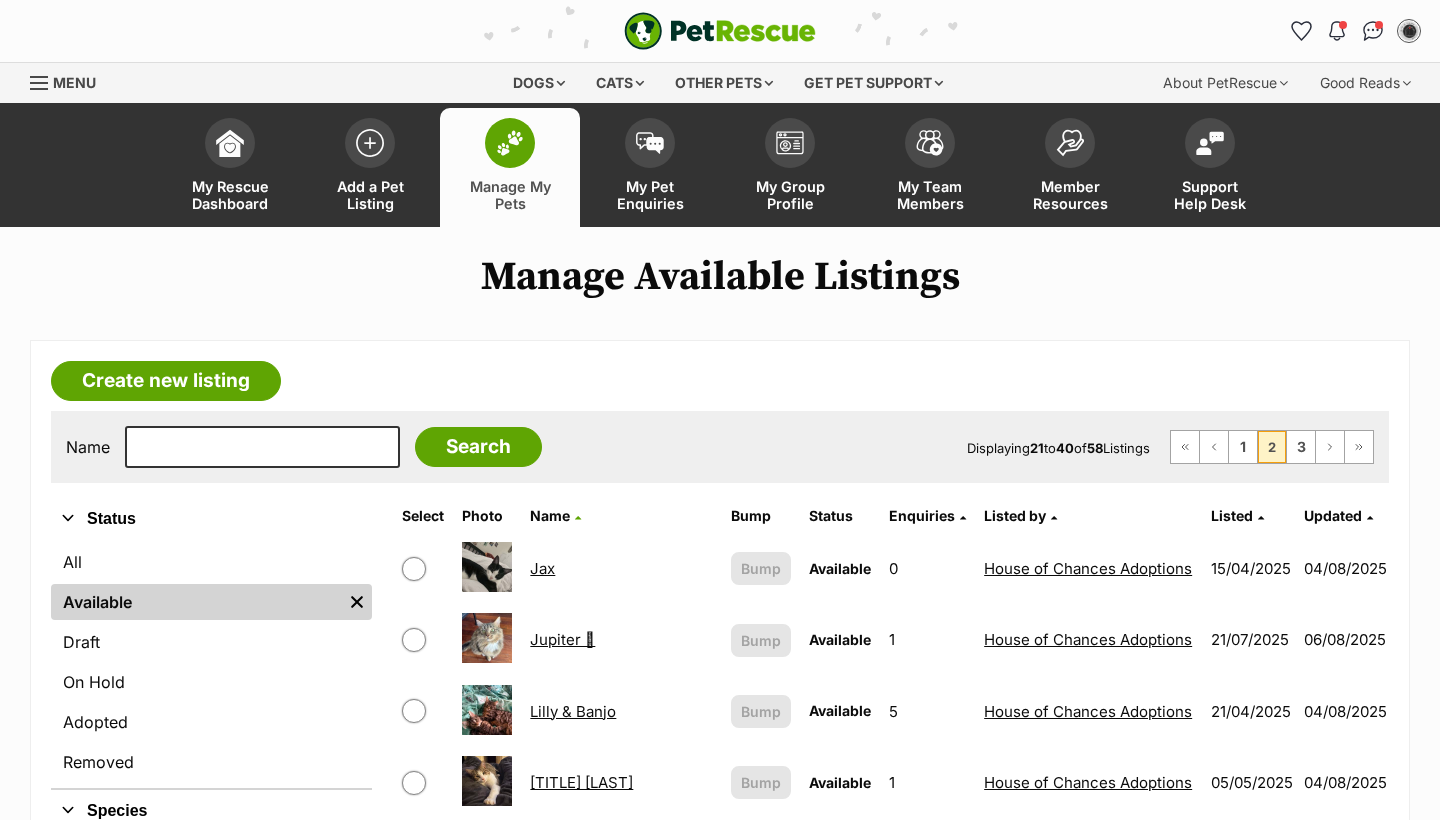 scroll, scrollTop: 251, scrollLeft: 0, axis: vertical 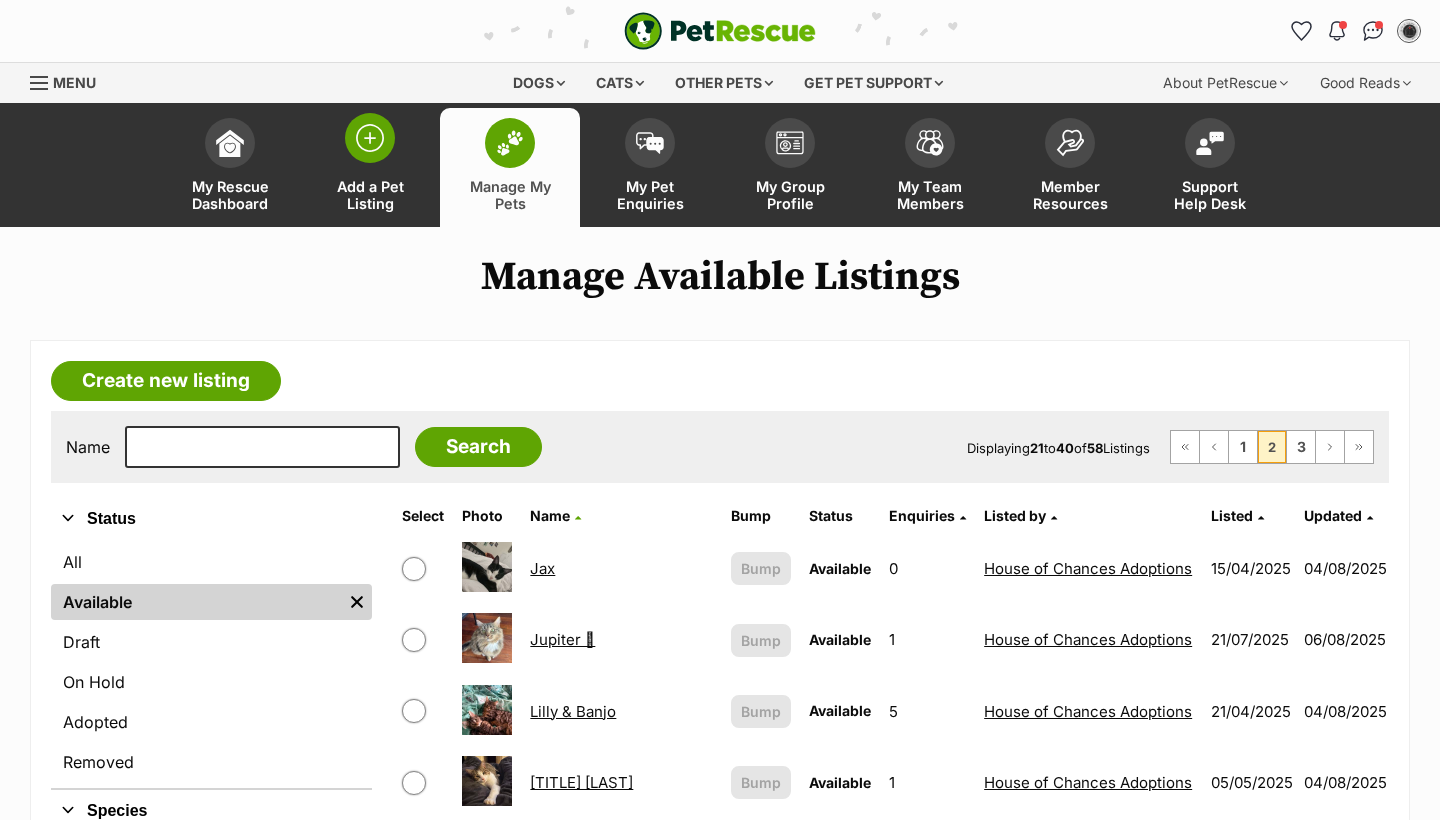 click on "Add a Pet Listing" at bounding box center (370, 195) 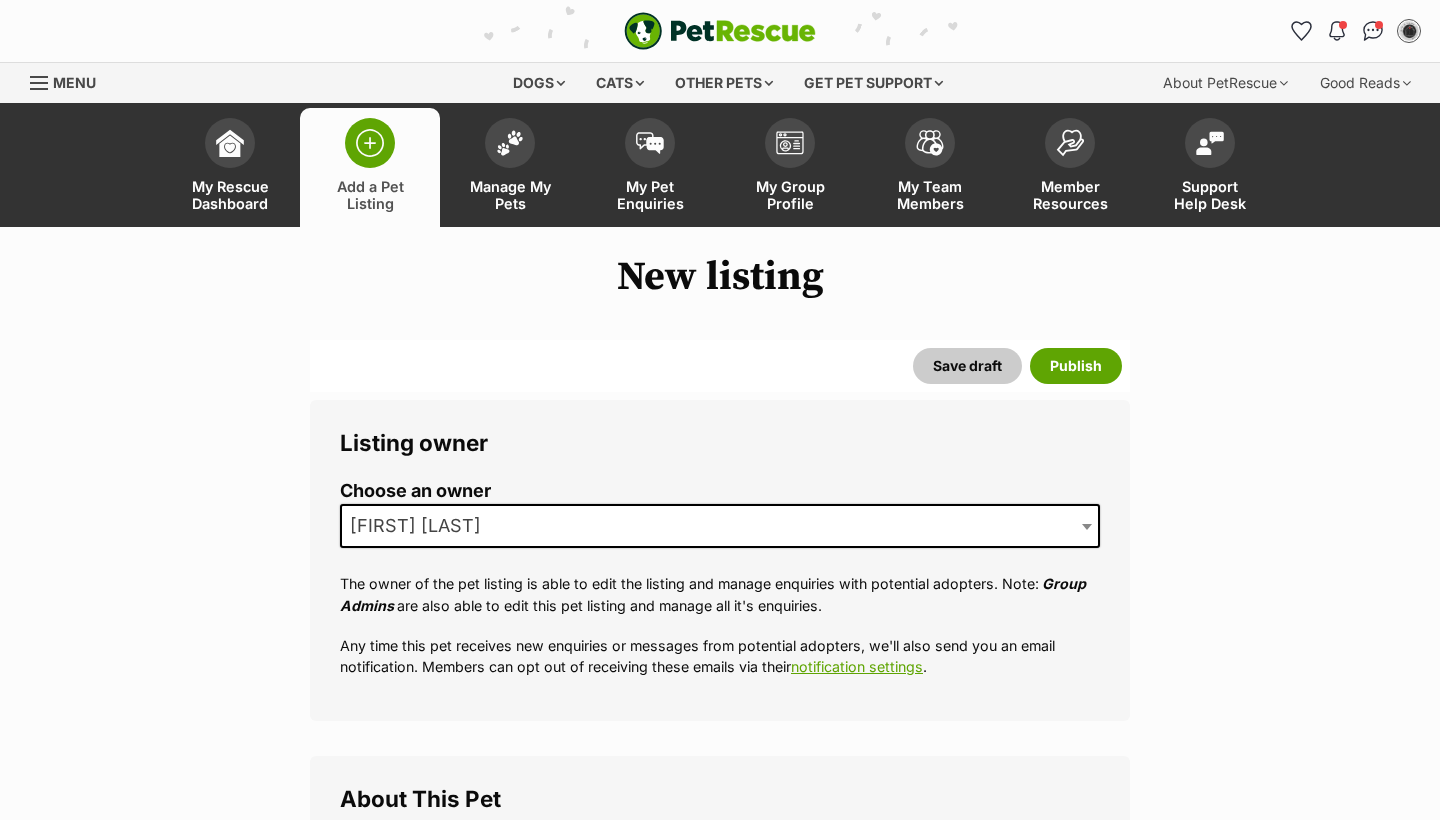 scroll, scrollTop: 0, scrollLeft: 0, axis: both 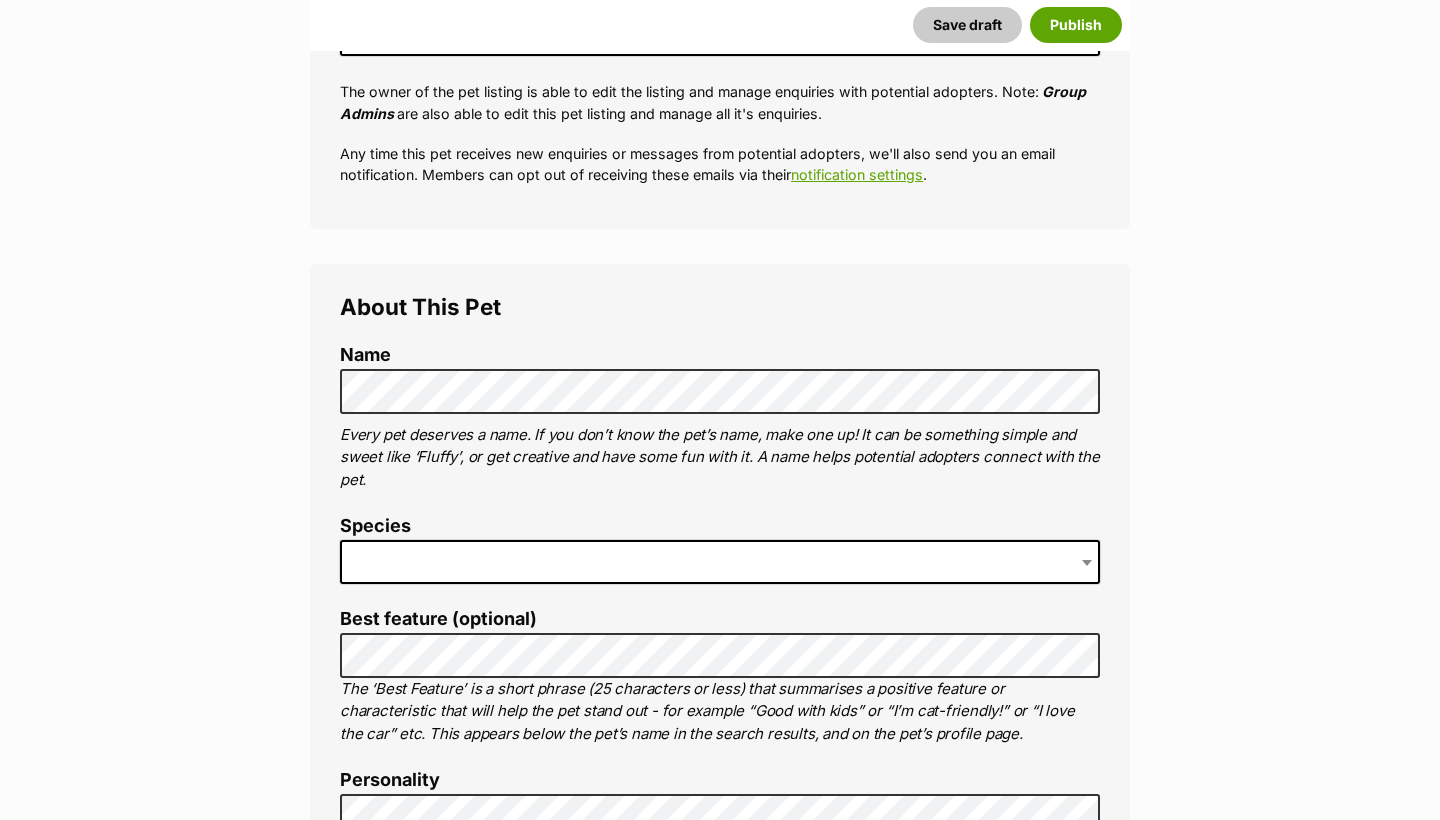 click on "Species" at bounding box center (720, 557) 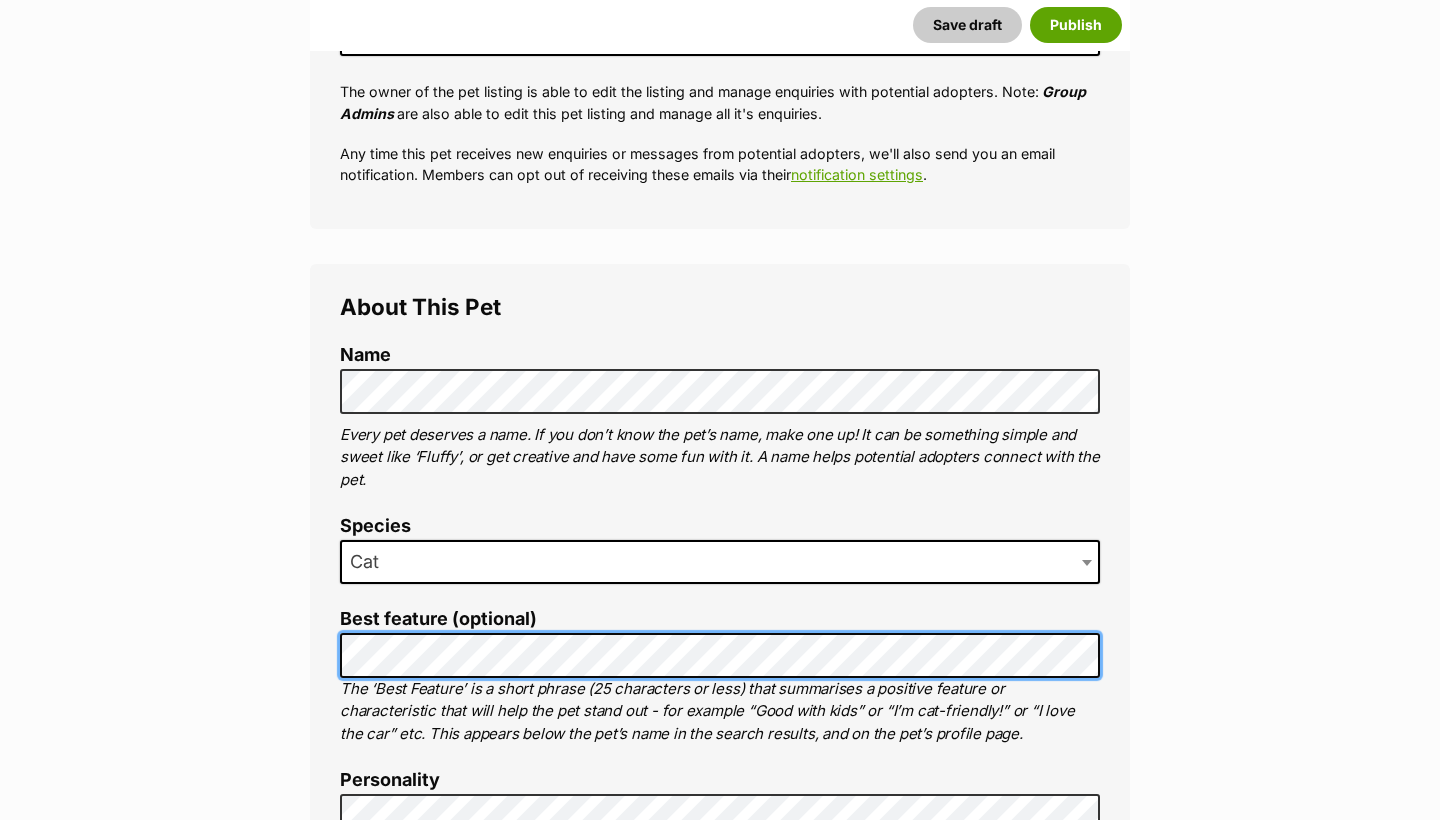 scroll, scrollTop: 677, scrollLeft: 0, axis: vertical 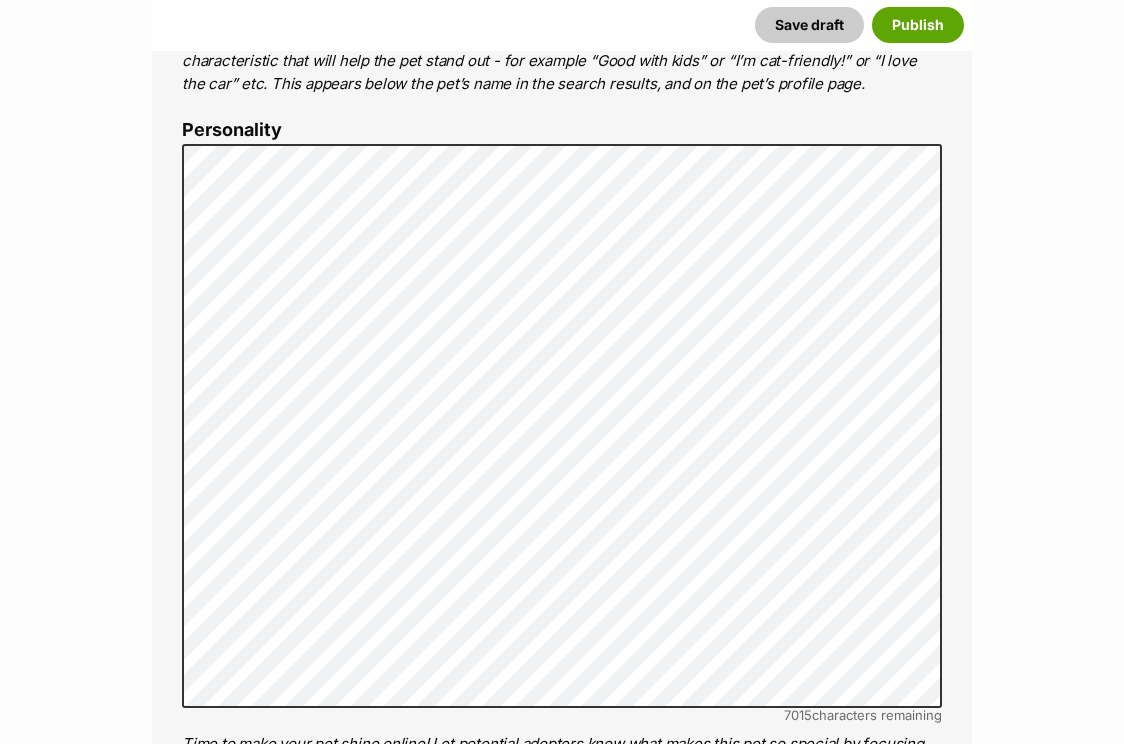 click on "New listing
Listing owner Choose an owner House Of Chances Adoptions
The owner of the pet listing is able to edit the listing and manage enquiries with potential adopters. Note:
Group Admins
are also able to edit this pet listing and manage all it's enquiries.
Any time this pet receives new enquiries or messages from potential adopters, we'll also send you an email notification. Members can opt out of receiving these emails via their
notification settings .
About This Pet Name
Henlo there, it looks like you might be using the pet name field to indicate that this pet is now on hold - we recommend updating the status to on hold from the listing page instead!
Every pet deserves a name. If you don’t know the pet’s name, make one up! It can be something simple and sweet like ‘Fluffy’, or get creative and have some fun with it. A name helps potential adopters connect with the pet.
Species Cat
Best feature (optional)
Personality 7015
for more info." at bounding box center [562, 3021] 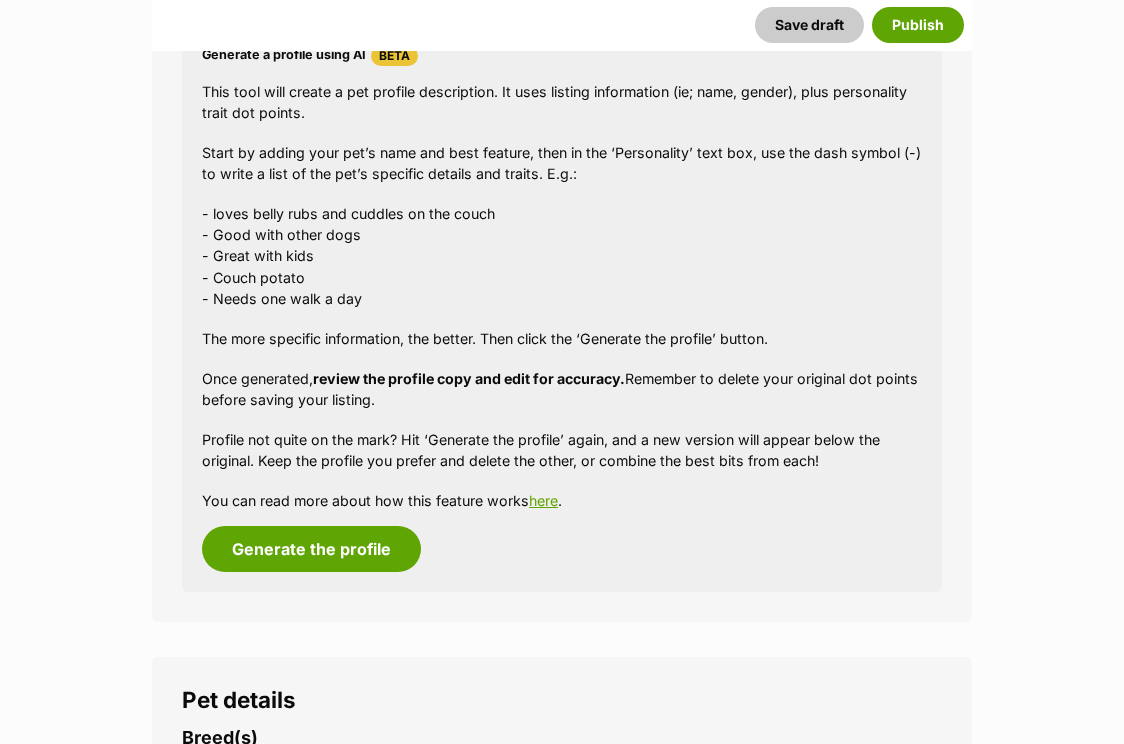 scroll, scrollTop: 2179, scrollLeft: 0, axis: vertical 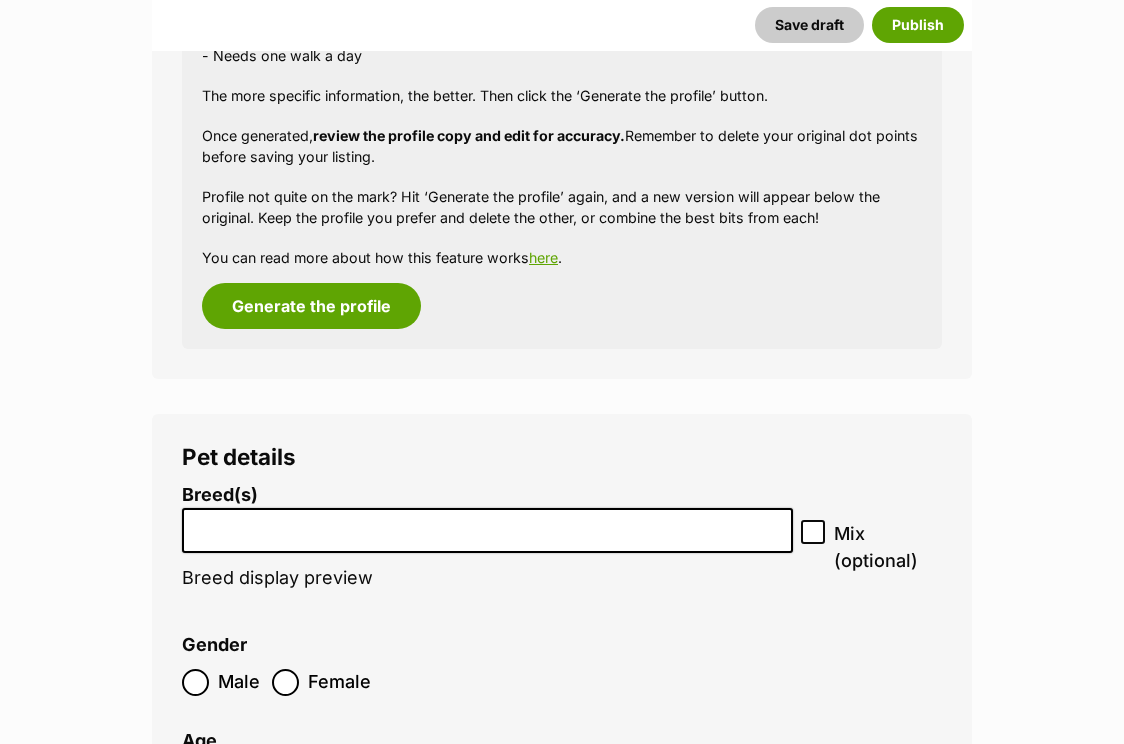 click at bounding box center [487, 525] 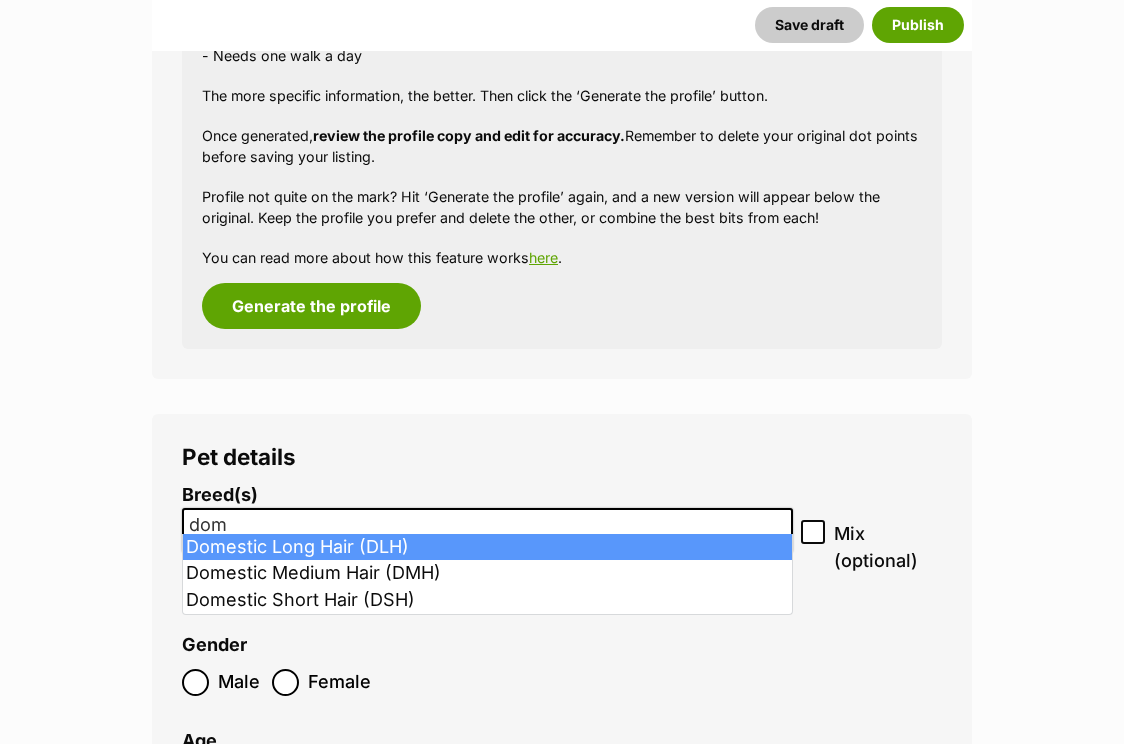 type on "dom" 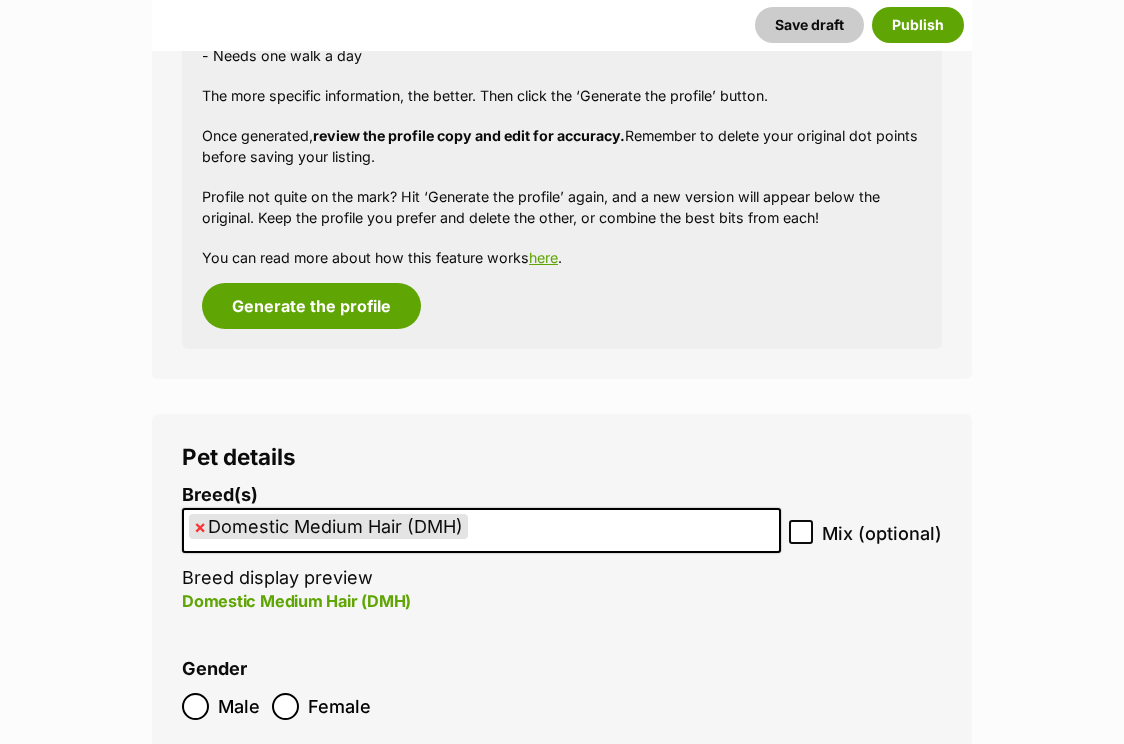 scroll, scrollTop: 483, scrollLeft: 0, axis: vertical 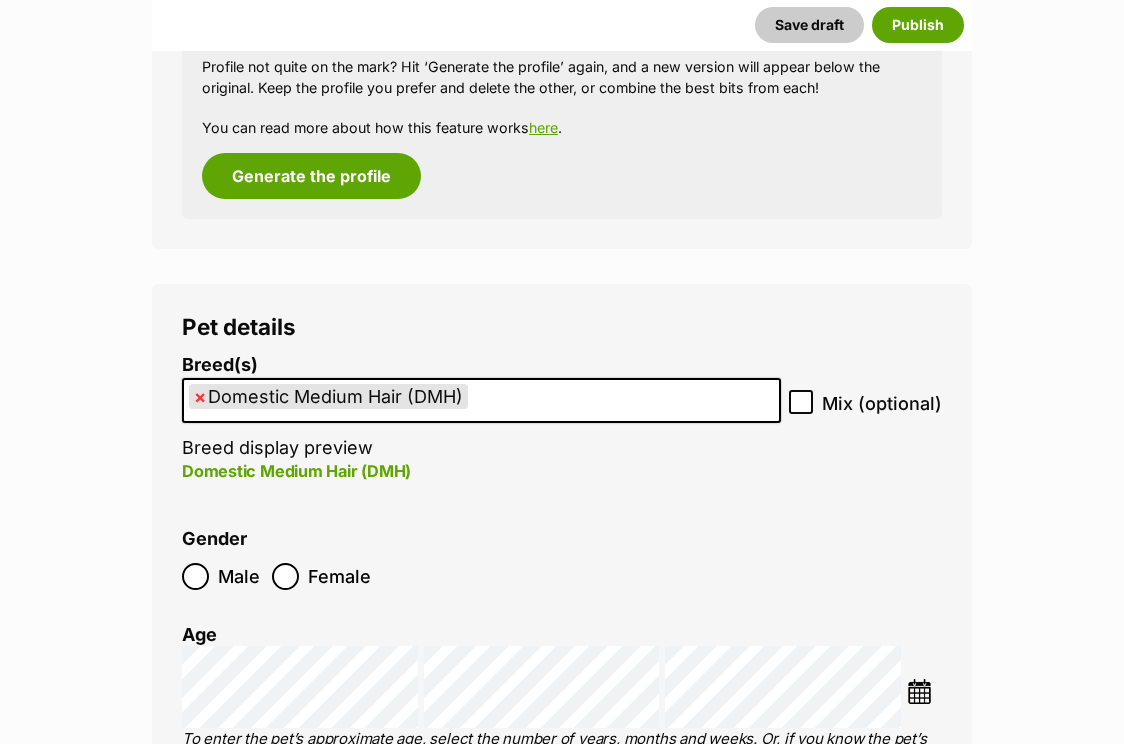 click on "Female" at bounding box center (339, 576) 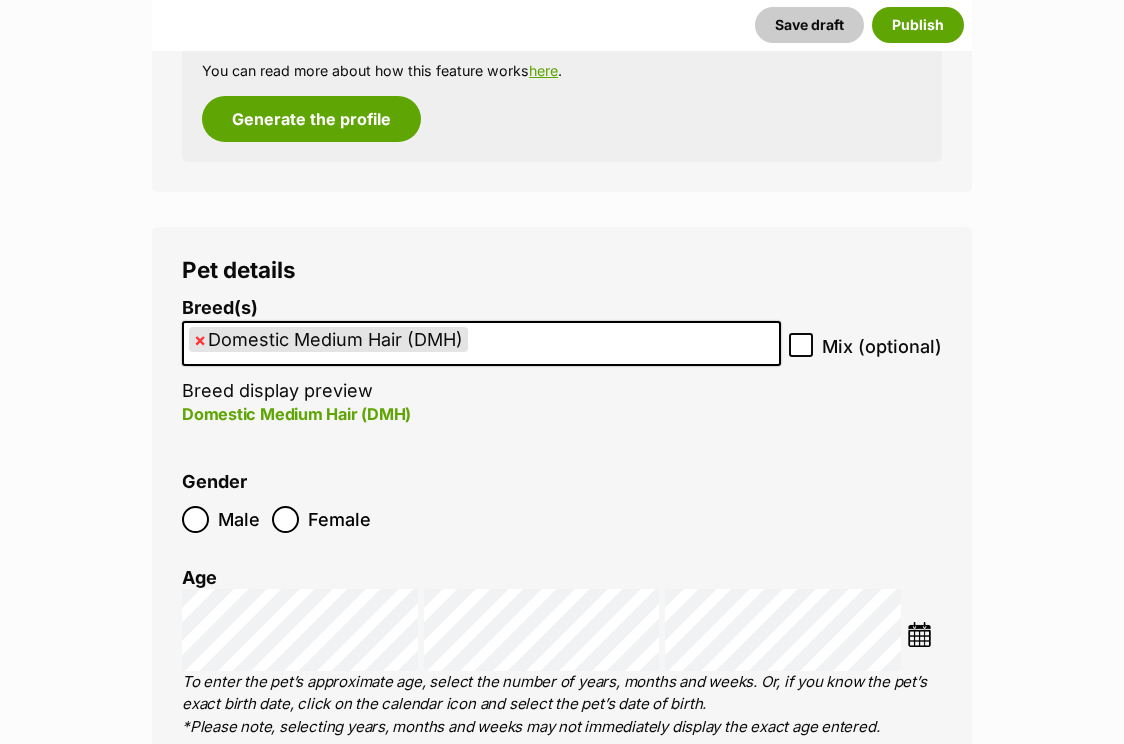 scroll, scrollTop: 2377, scrollLeft: 0, axis: vertical 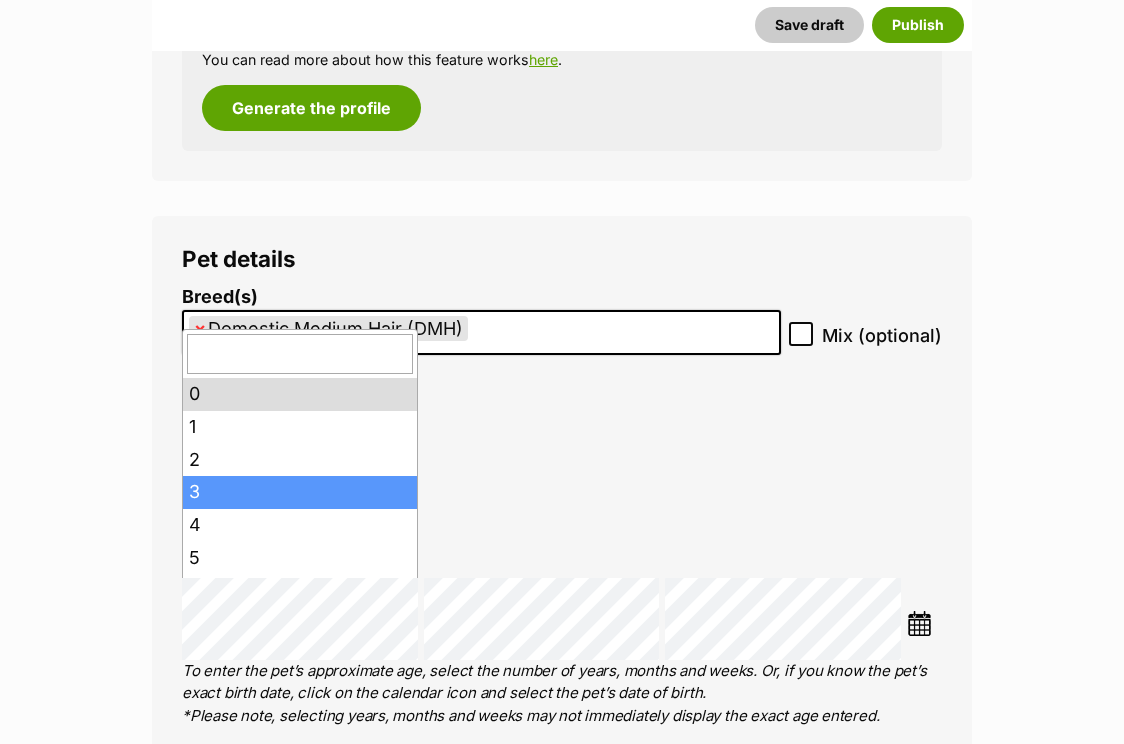 drag, startPoint x: 340, startPoint y: 507, endPoint x: 331, endPoint y: 484, distance: 24.698177 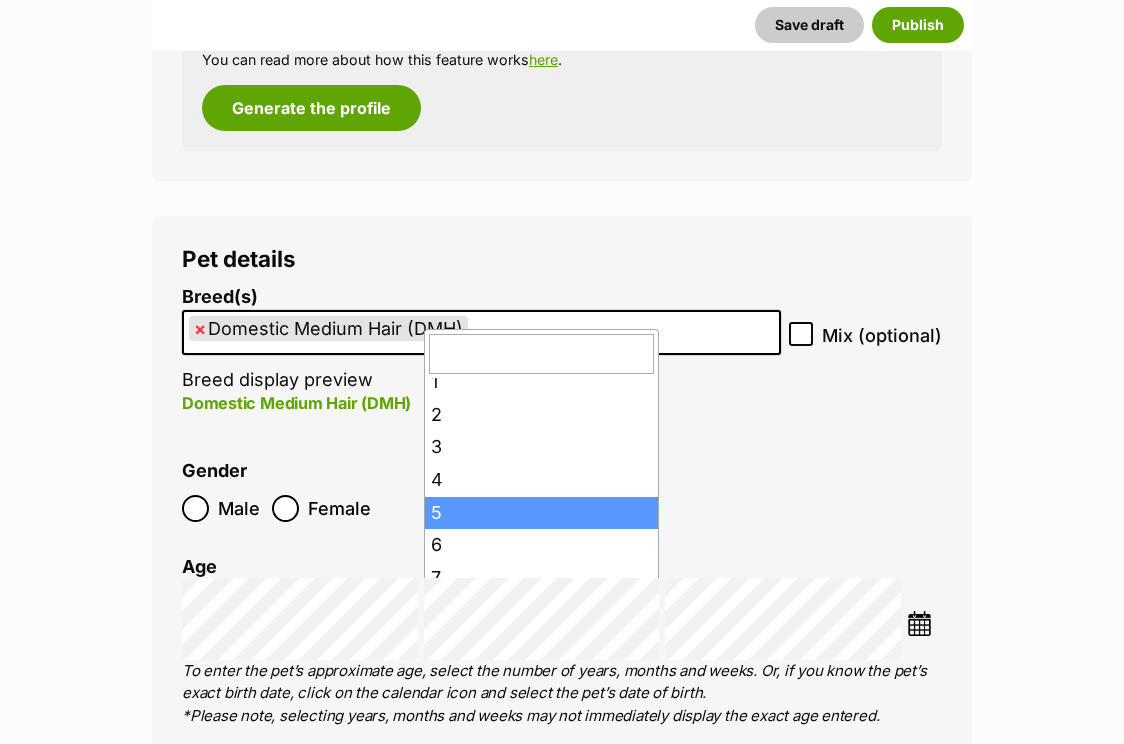 scroll, scrollTop: 67, scrollLeft: 0, axis: vertical 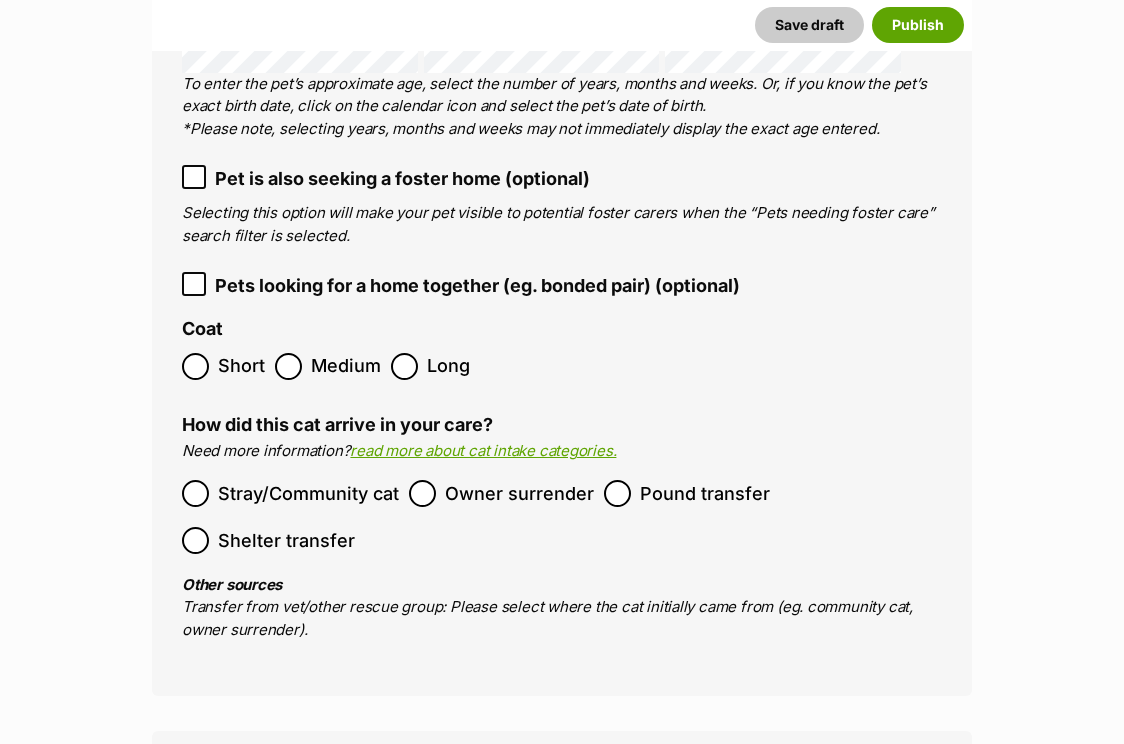 click on "Pound transfer" at bounding box center [705, 493] 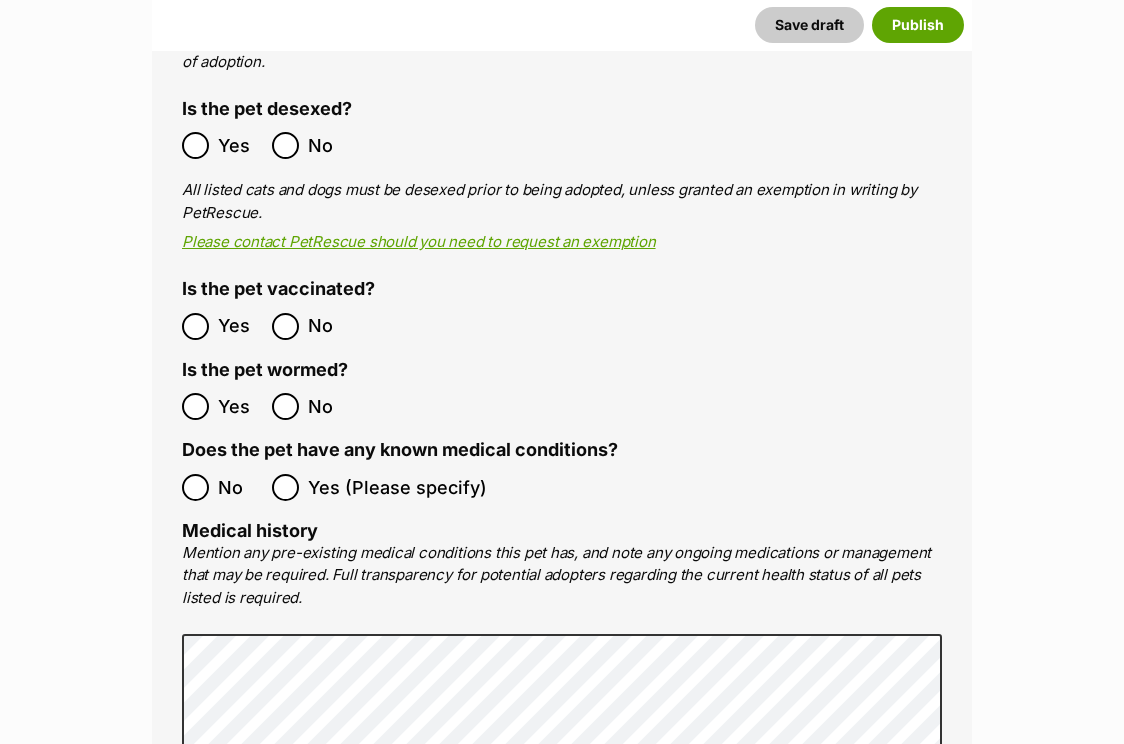 scroll, scrollTop: 3924, scrollLeft: 0, axis: vertical 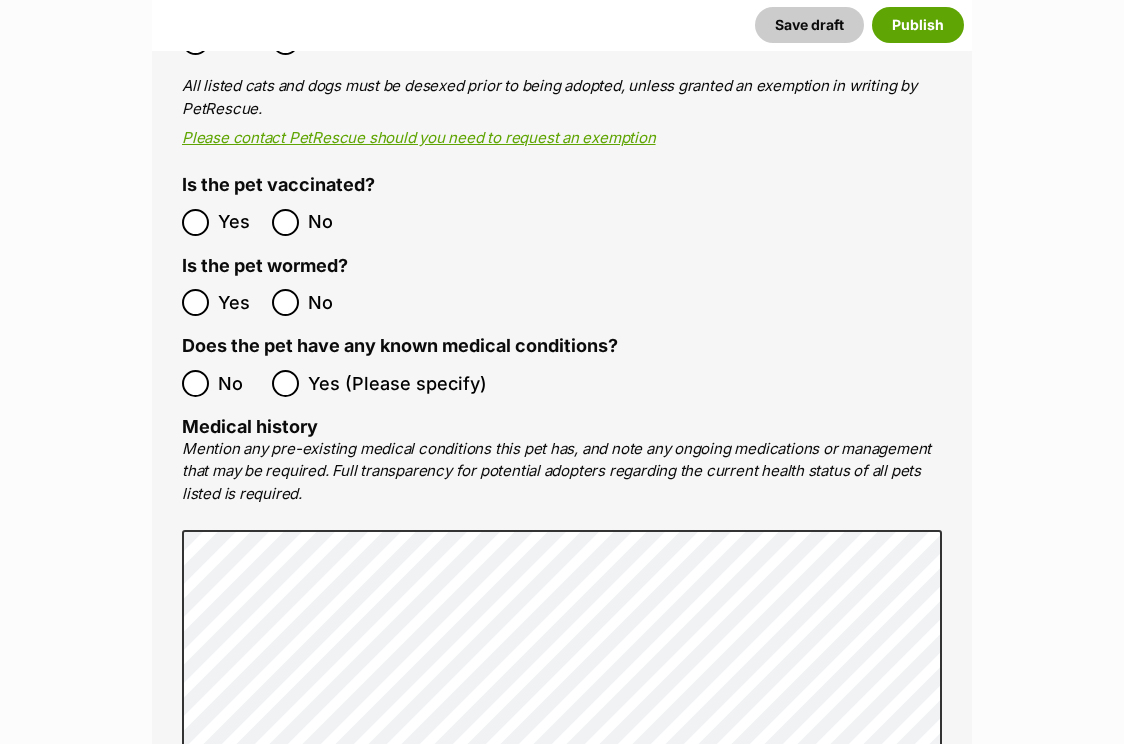 click on "Yes
No" at bounding box center [372, 222] 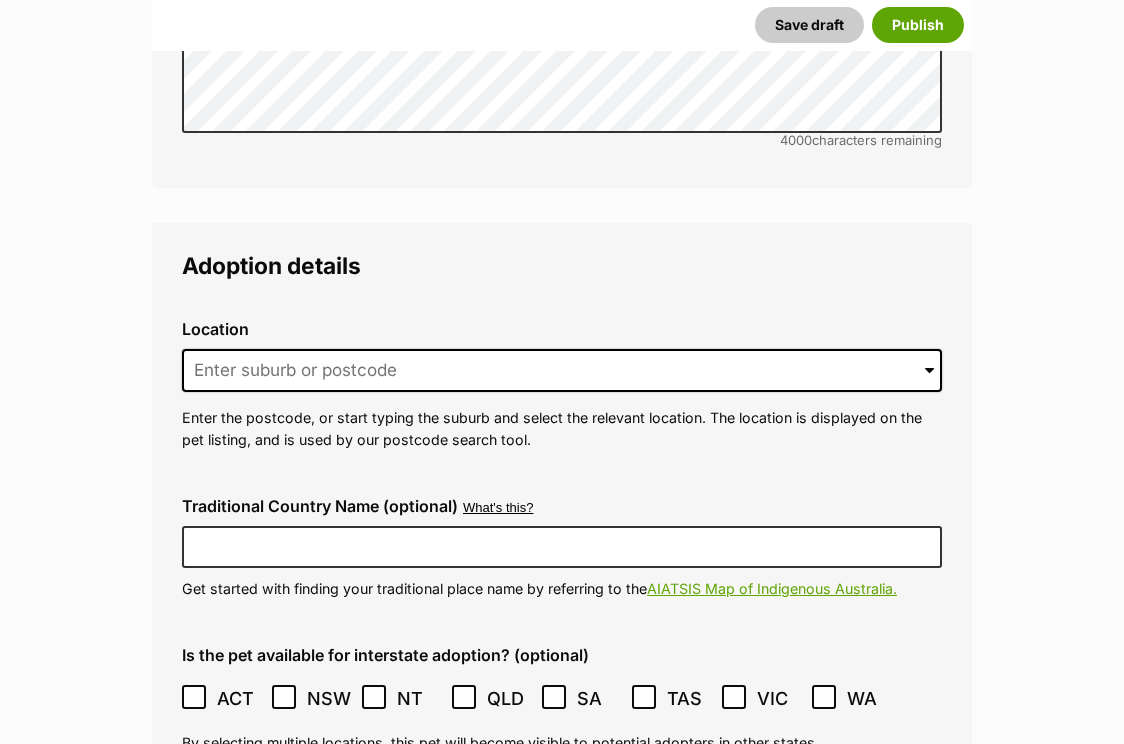 scroll, scrollTop: 4760, scrollLeft: 0, axis: vertical 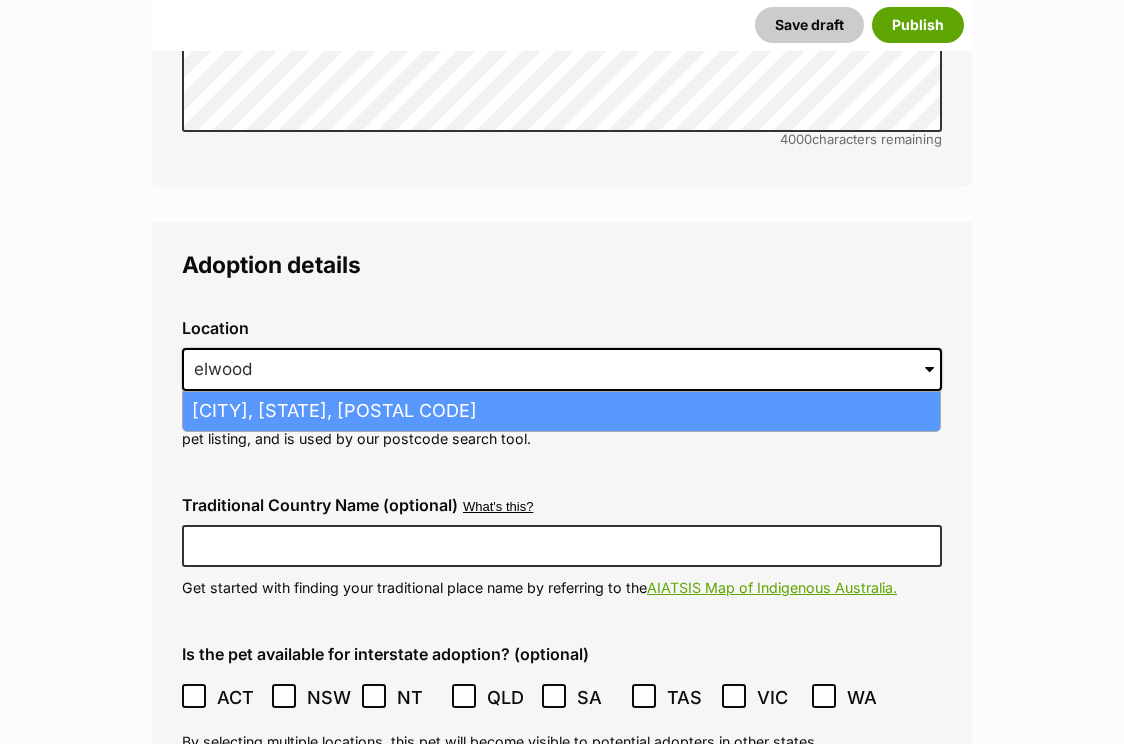 click on "Elwood, Victoria, 3184" at bounding box center [561, 411] 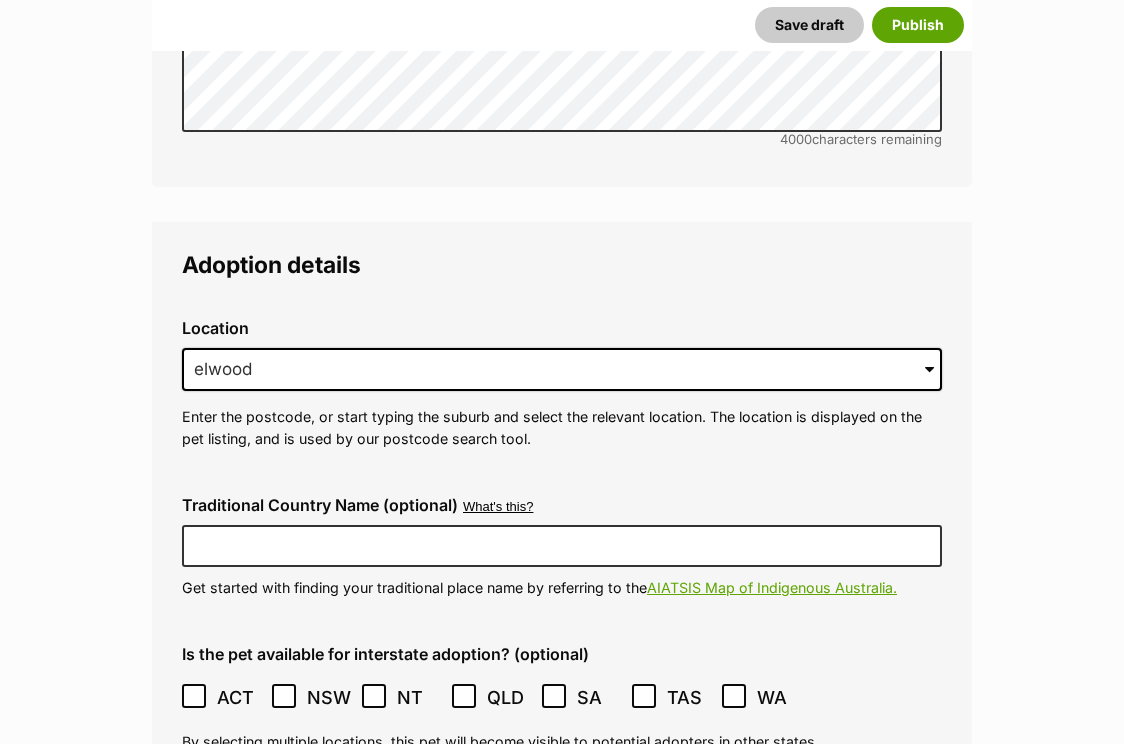 type on "Elwood, Victoria, 3184" 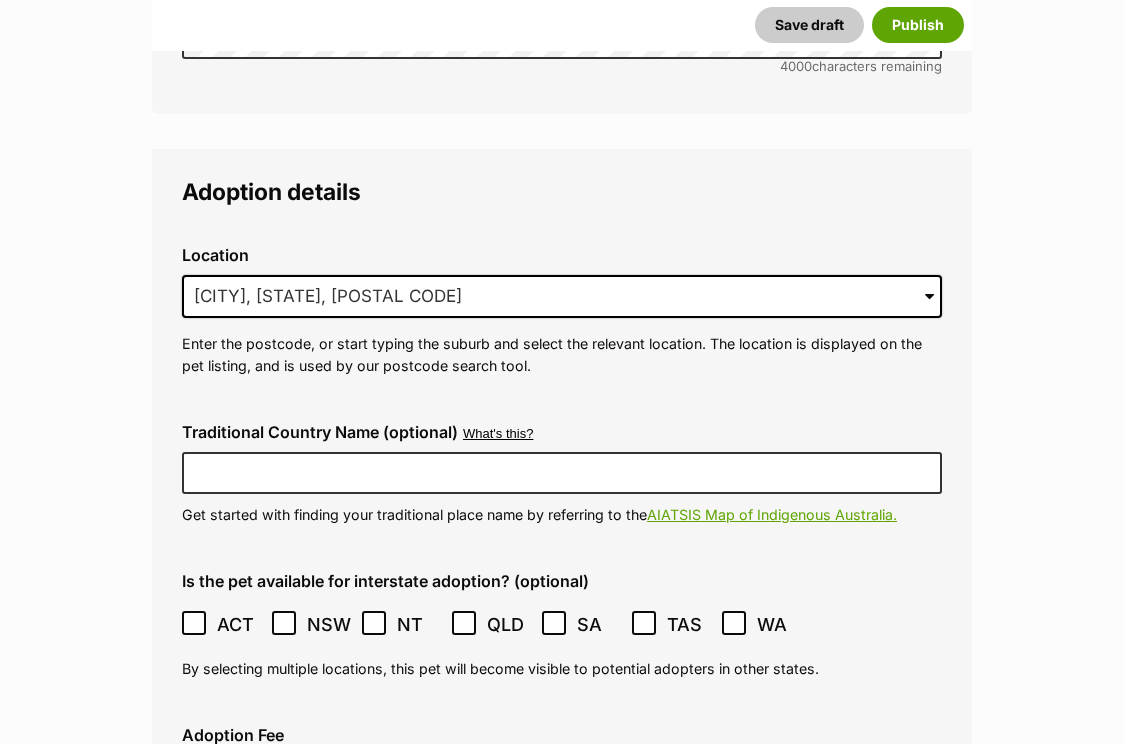 scroll, scrollTop: 4974, scrollLeft: 0, axis: vertical 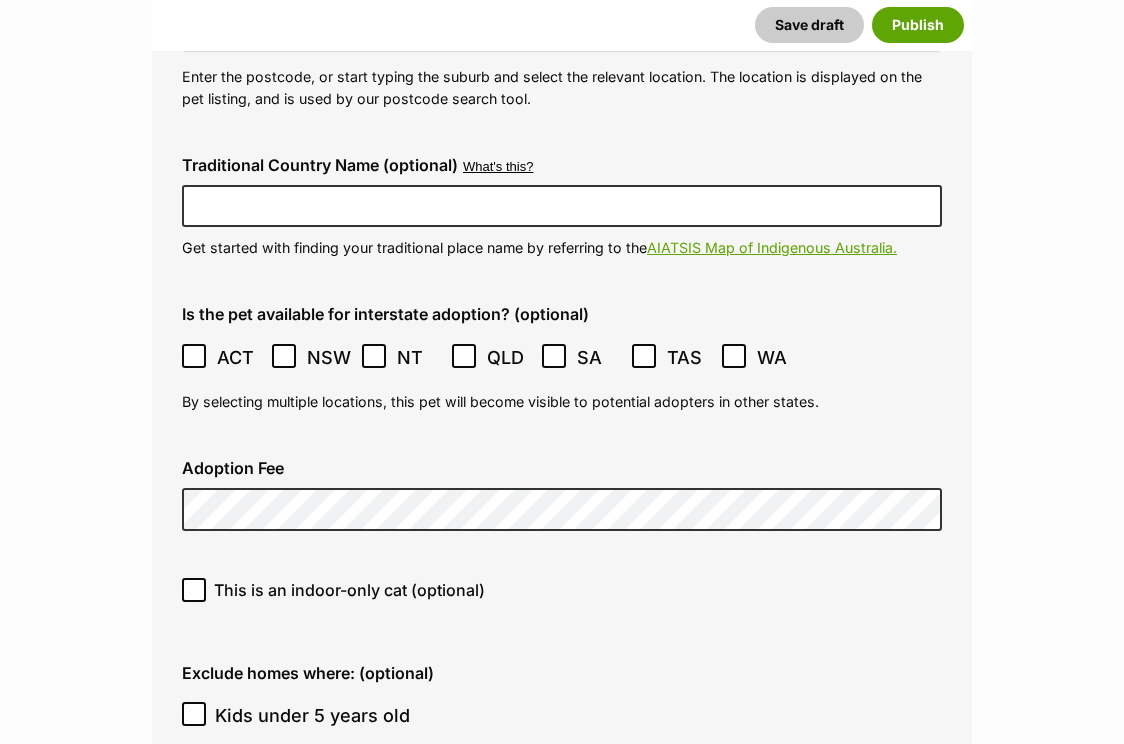 click on "This is an indoor-only cat (optional)" at bounding box center (349, 590) 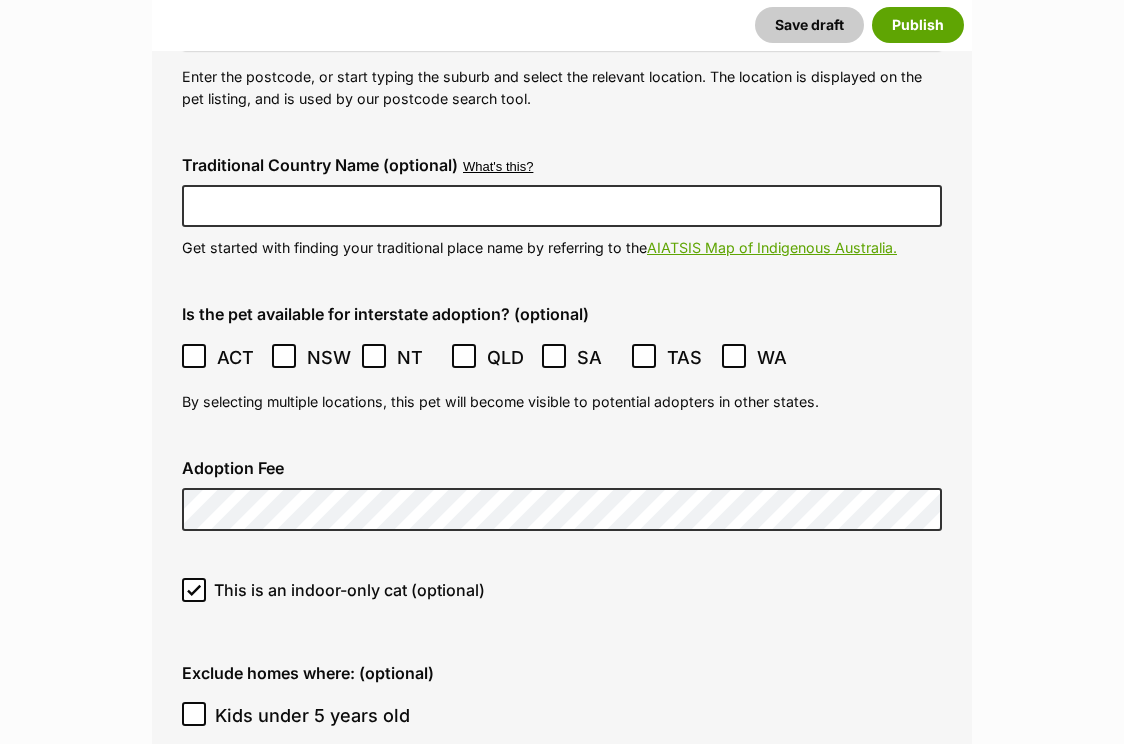 scroll, scrollTop: 5206, scrollLeft: 0, axis: vertical 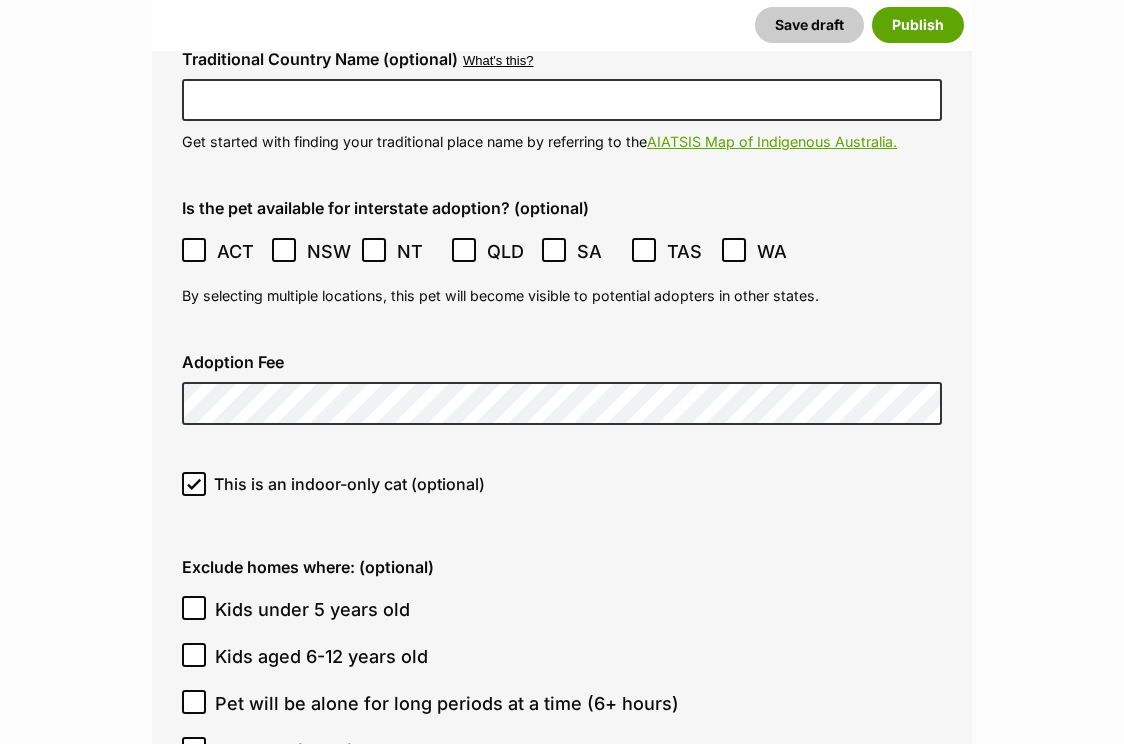 click on "Kids under 5 years old" at bounding box center (312, 609) 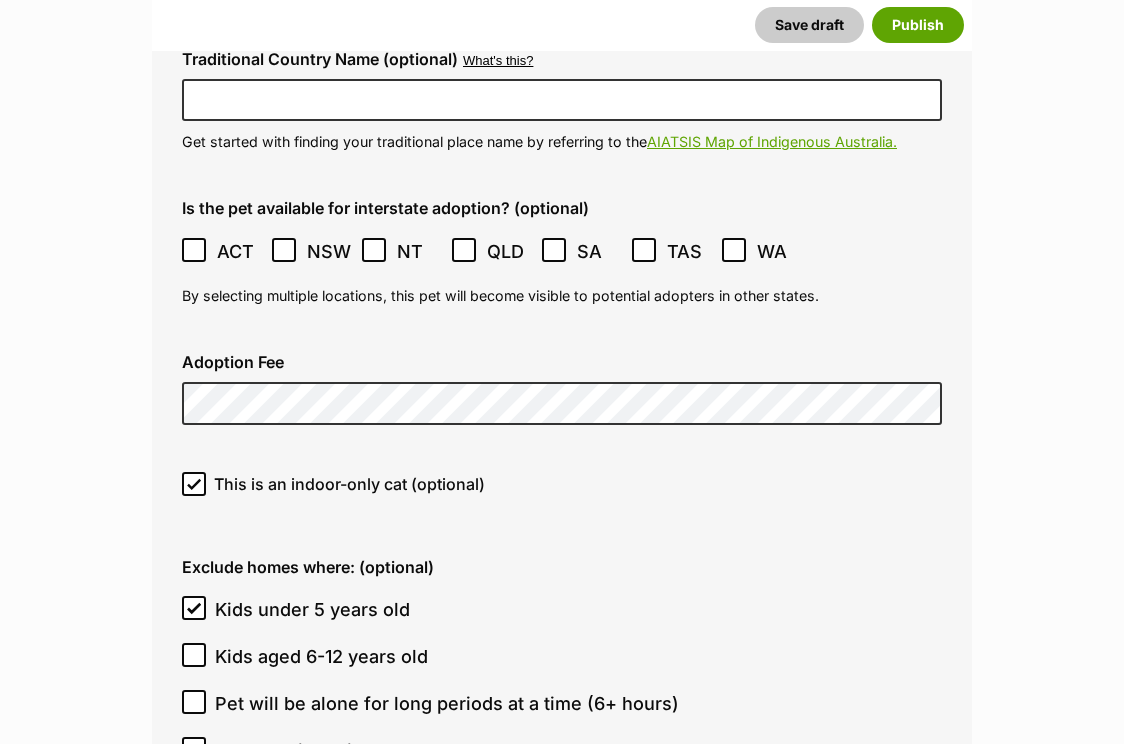 click on "Kids under 5 years old" at bounding box center (312, 609) 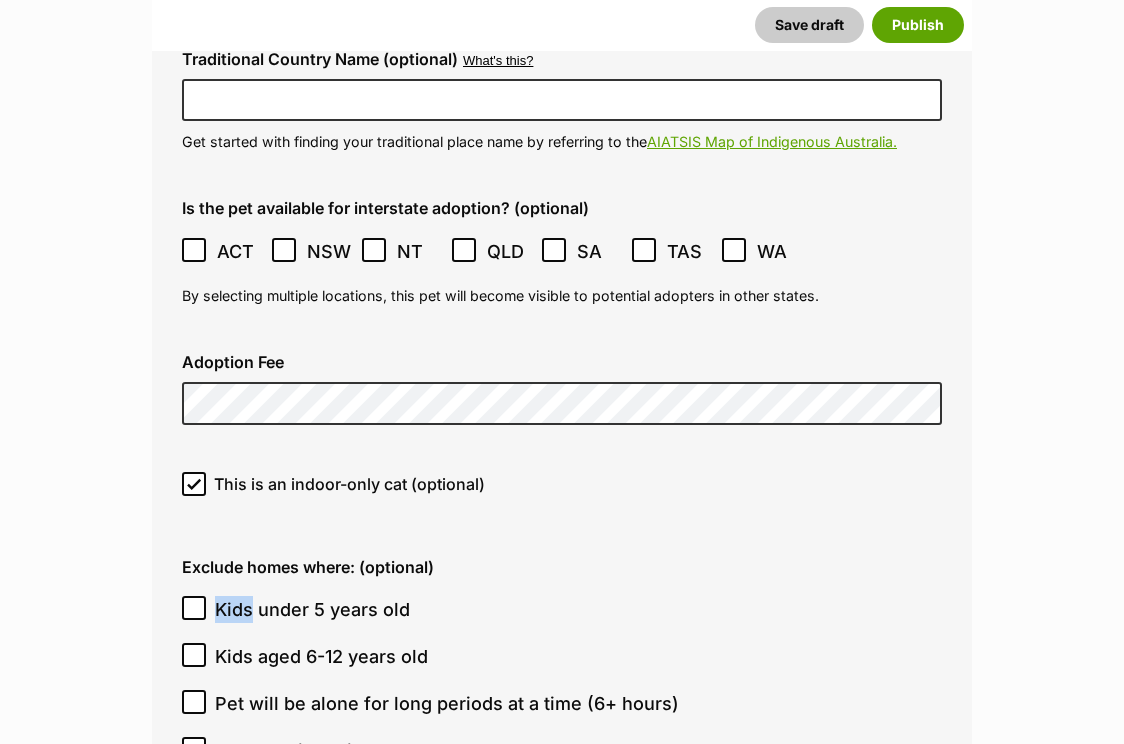 click on "Kids under 5 years old" at bounding box center (312, 609) 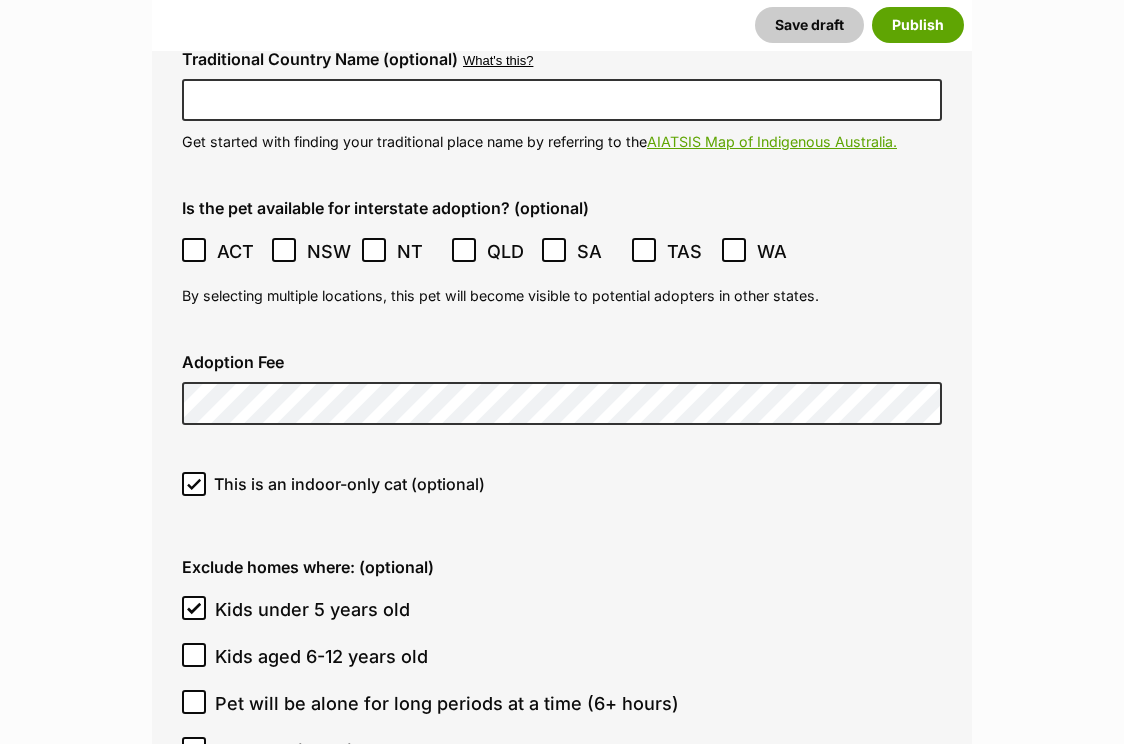 click on "Kids aged 6-12 years old" at bounding box center (321, 656) 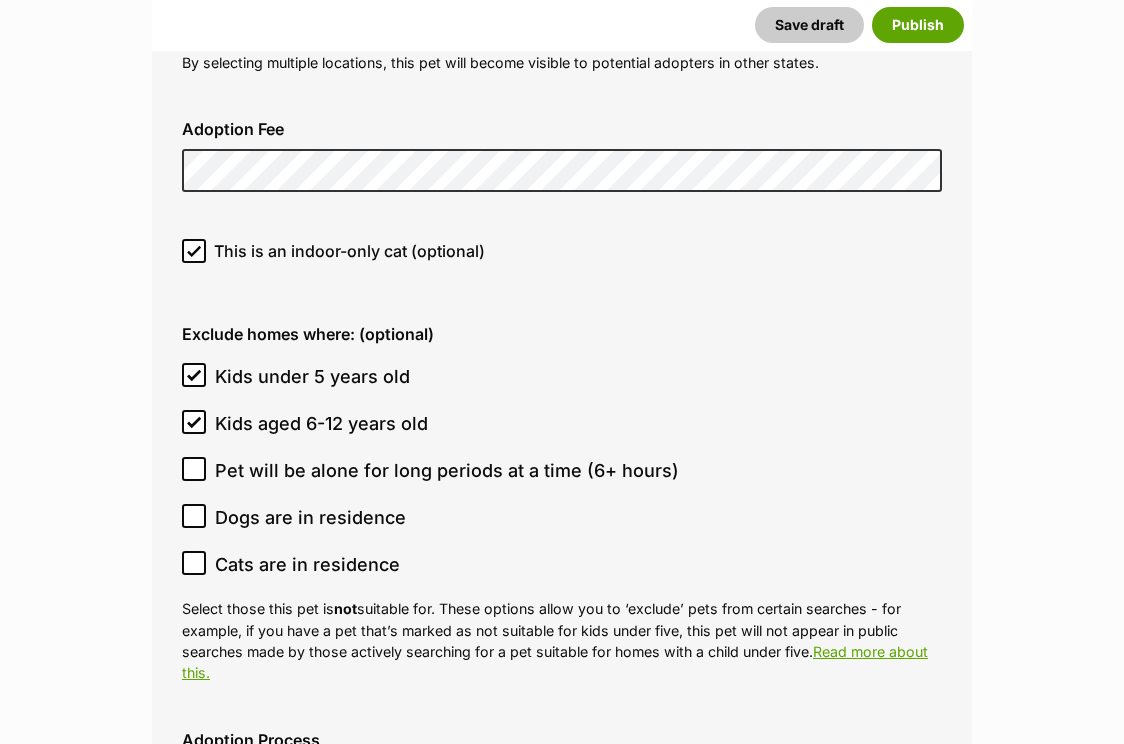 click on "Dogs are in residence" at bounding box center [310, 517] 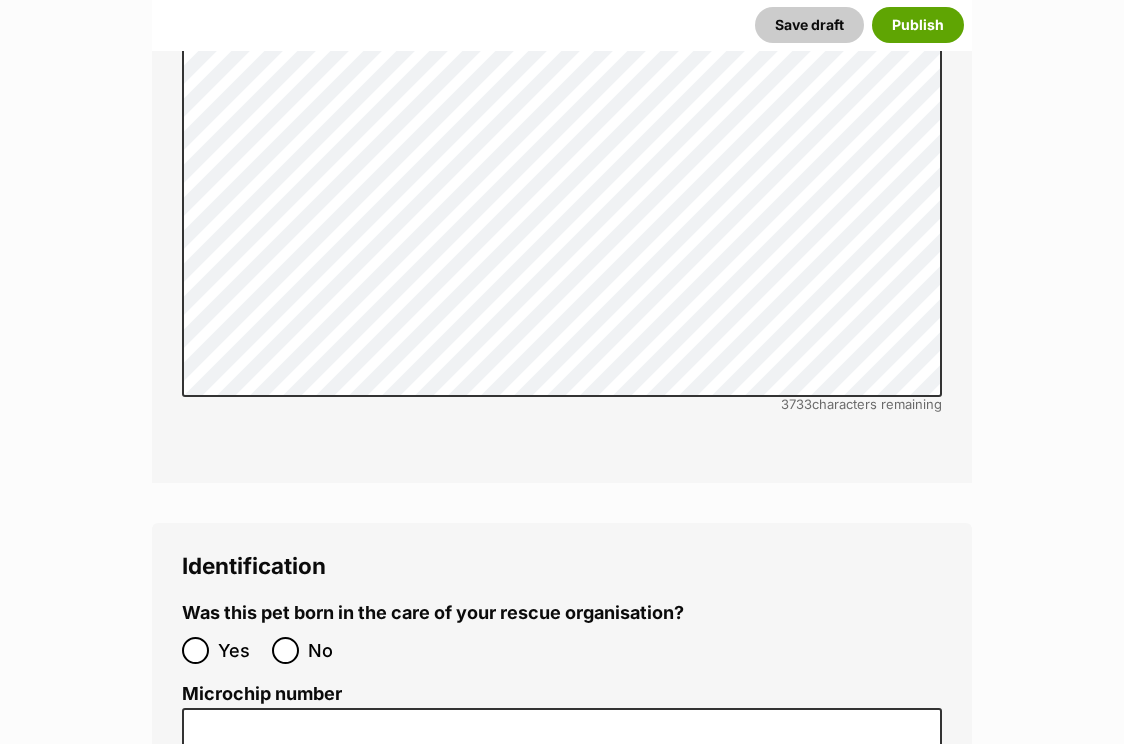 scroll, scrollTop: 6689, scrollLeft: 0, axis: vertical 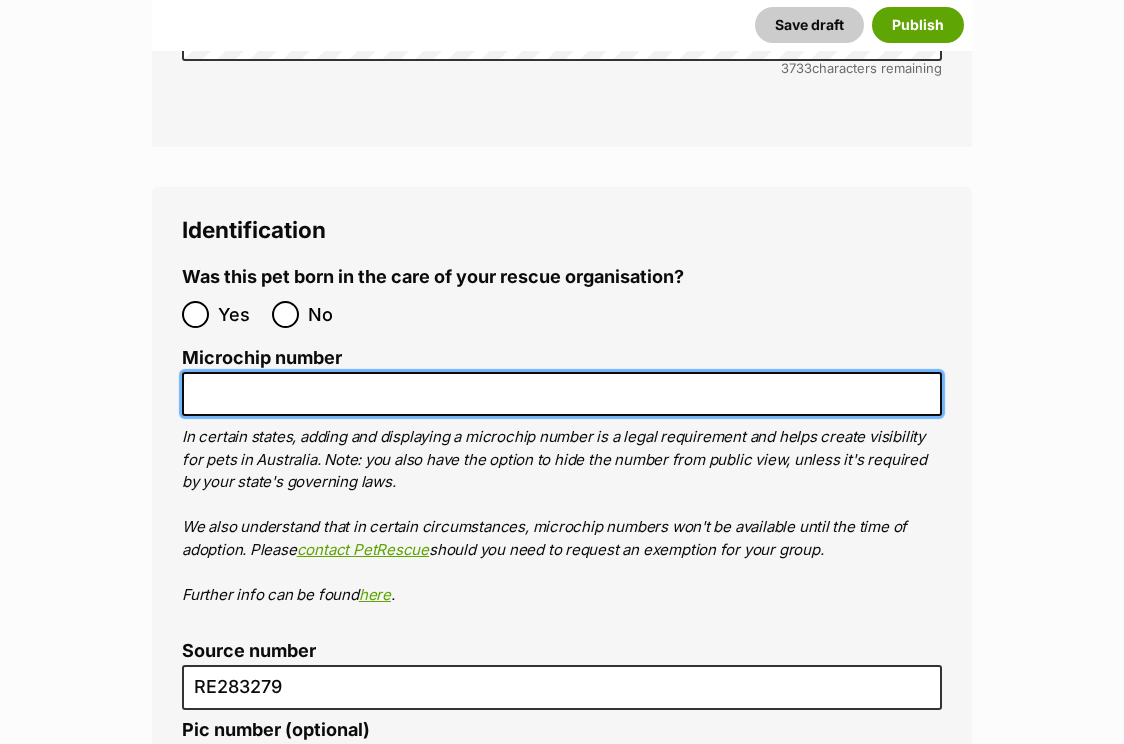 click on "Microchip number" at bounding box center [562, 394] 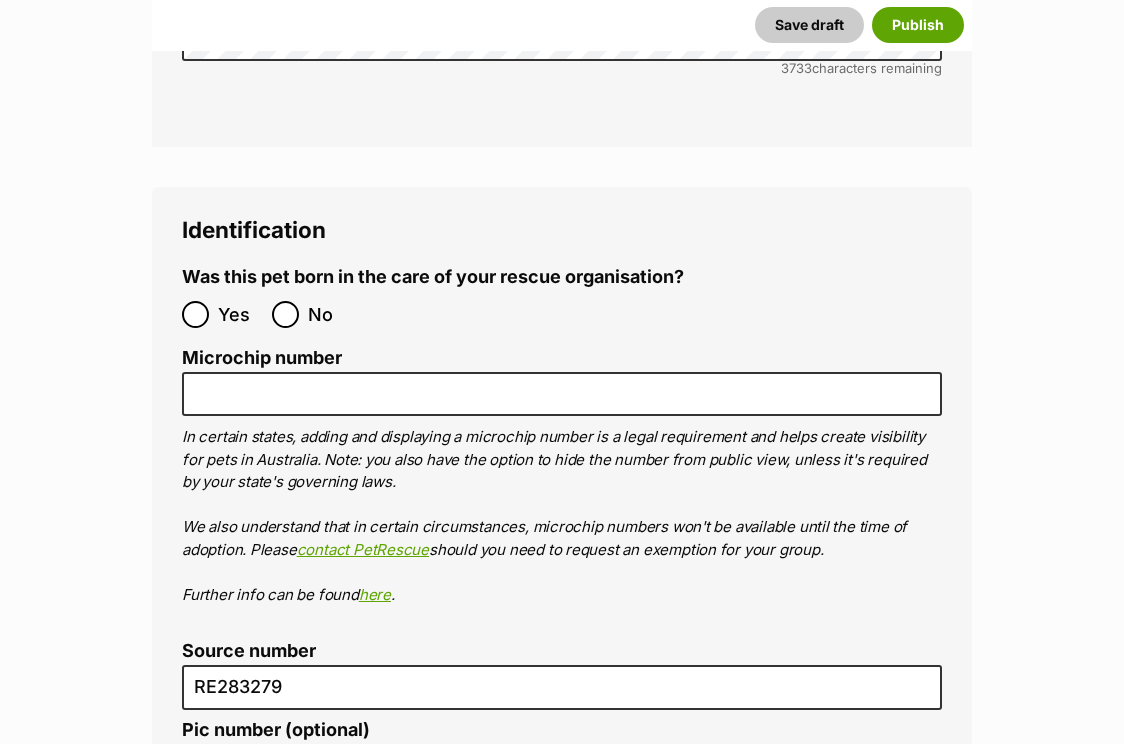 click on "No" at bounding box center (330, 314) 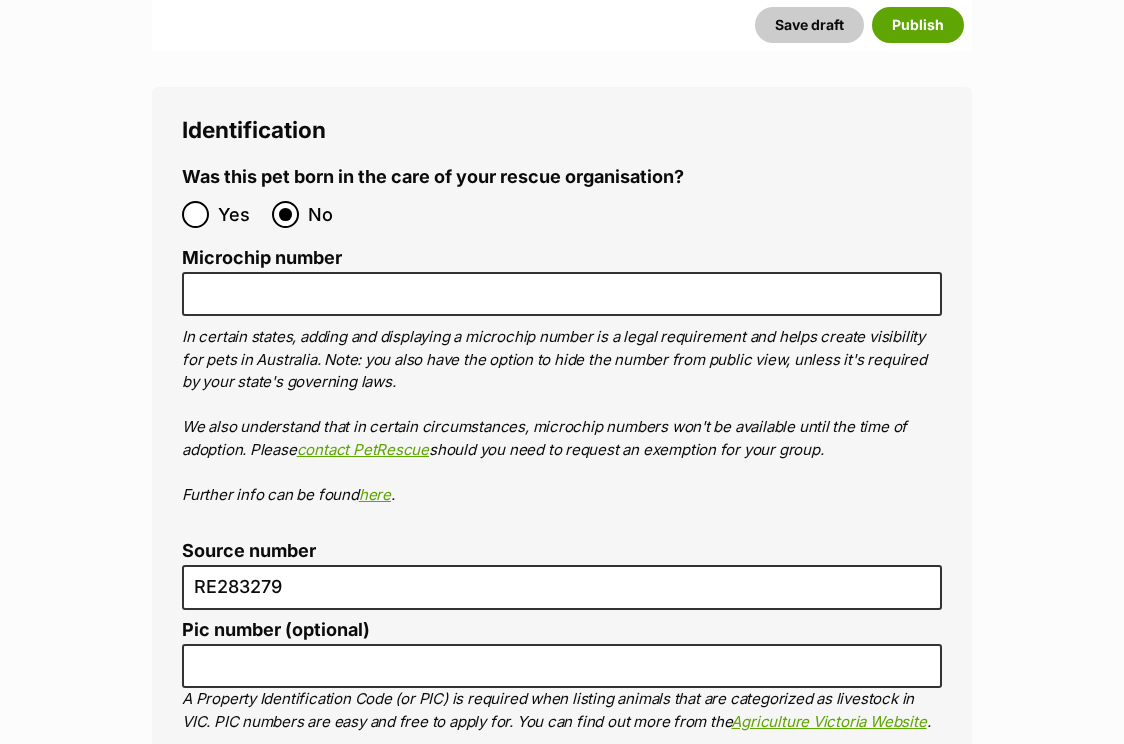 scroll, scrollTop: 6878, scrollLeft: 0, axis: vertical 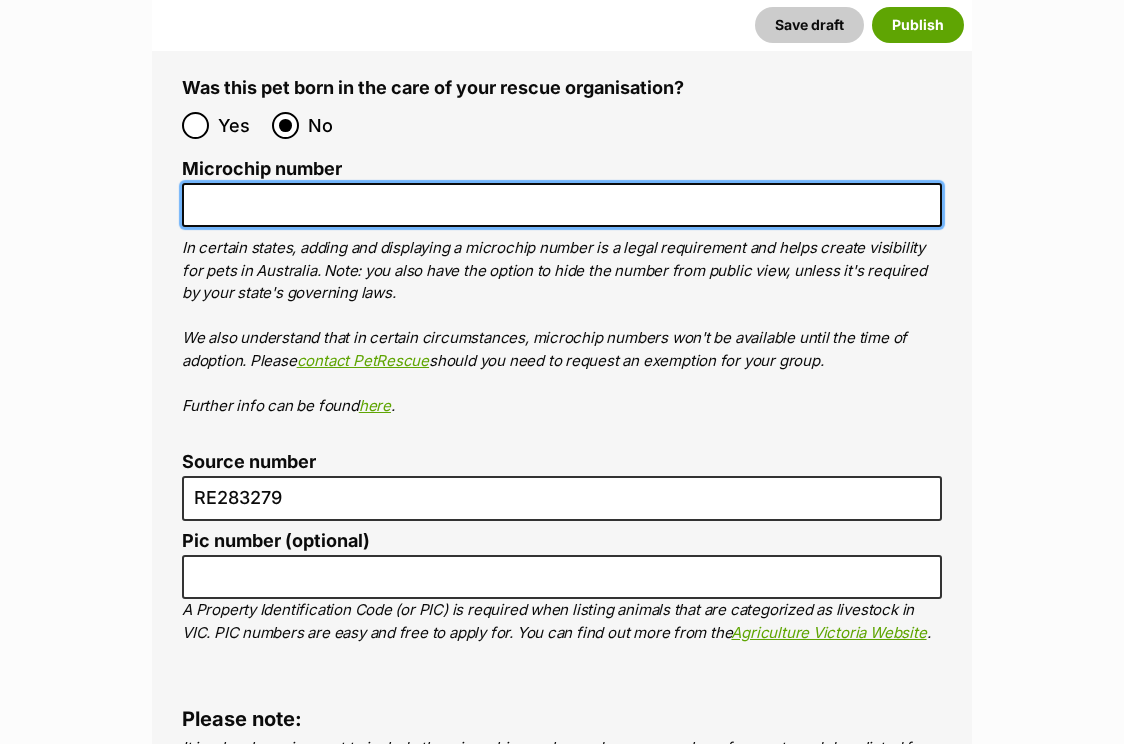 click on "Microchip number" at bounding box center [562, 205] 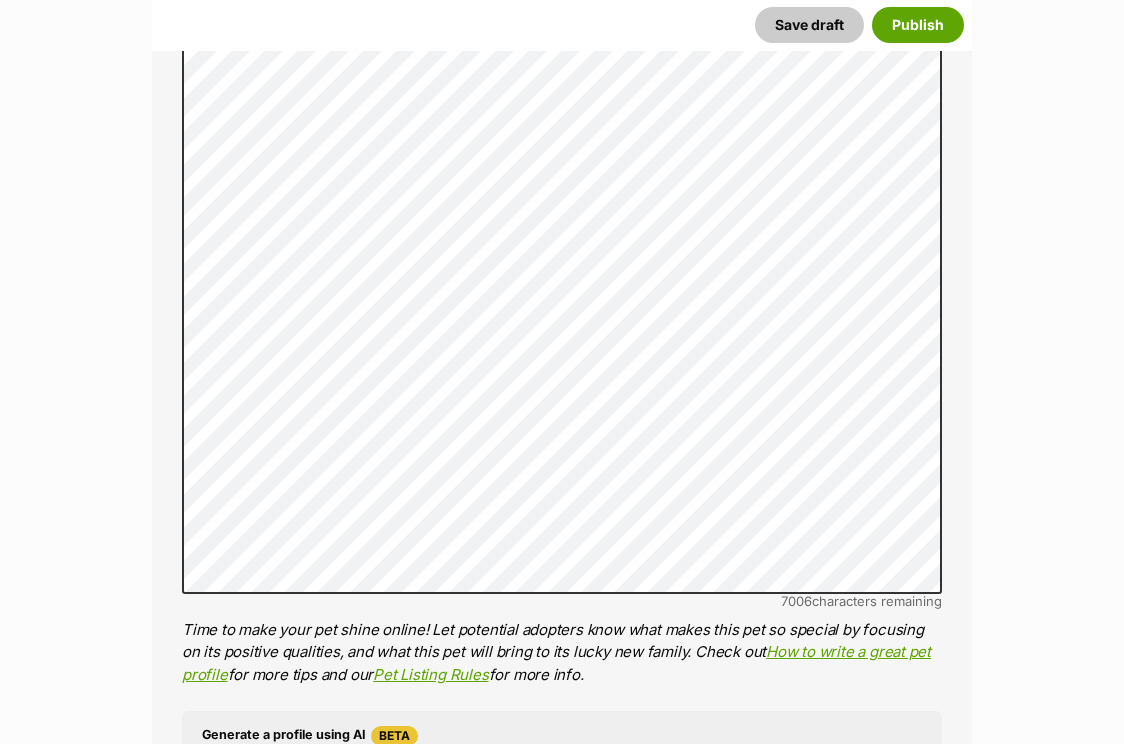 scroll, scrollTop: 1236, scrollLeft: 0, axis: vertical 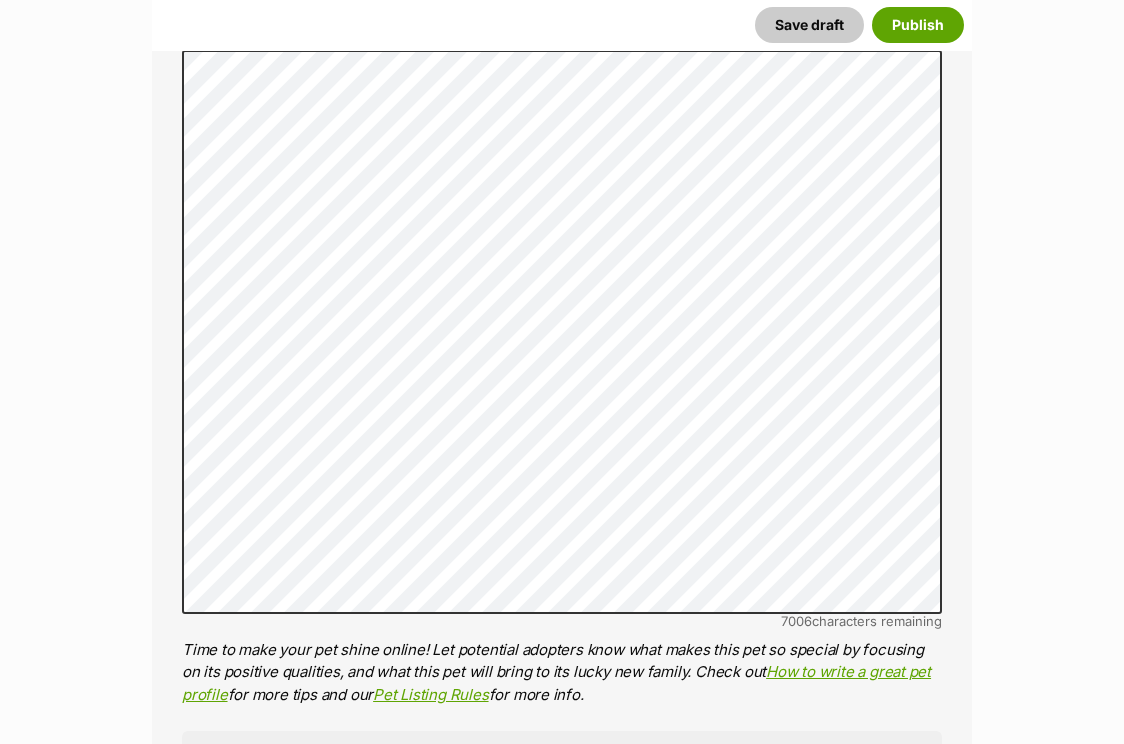 type on "956000017453854" 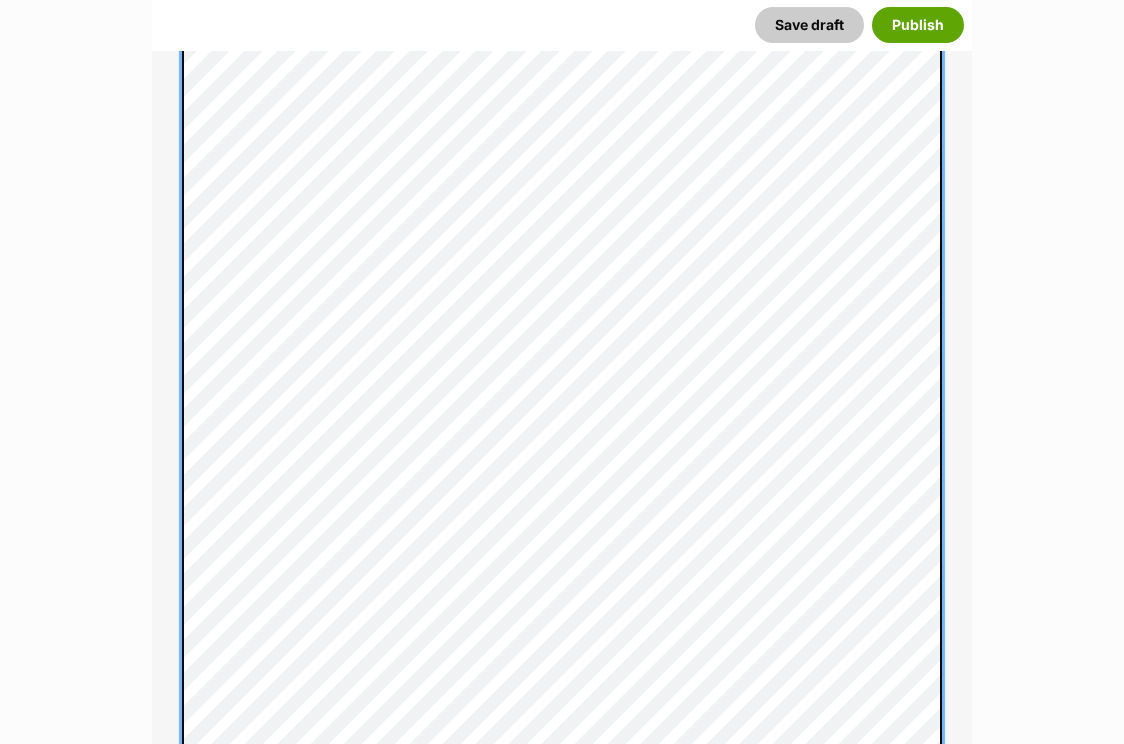 scroll, scrollTop: 1286, scrollLeft: 0, axis: vertical 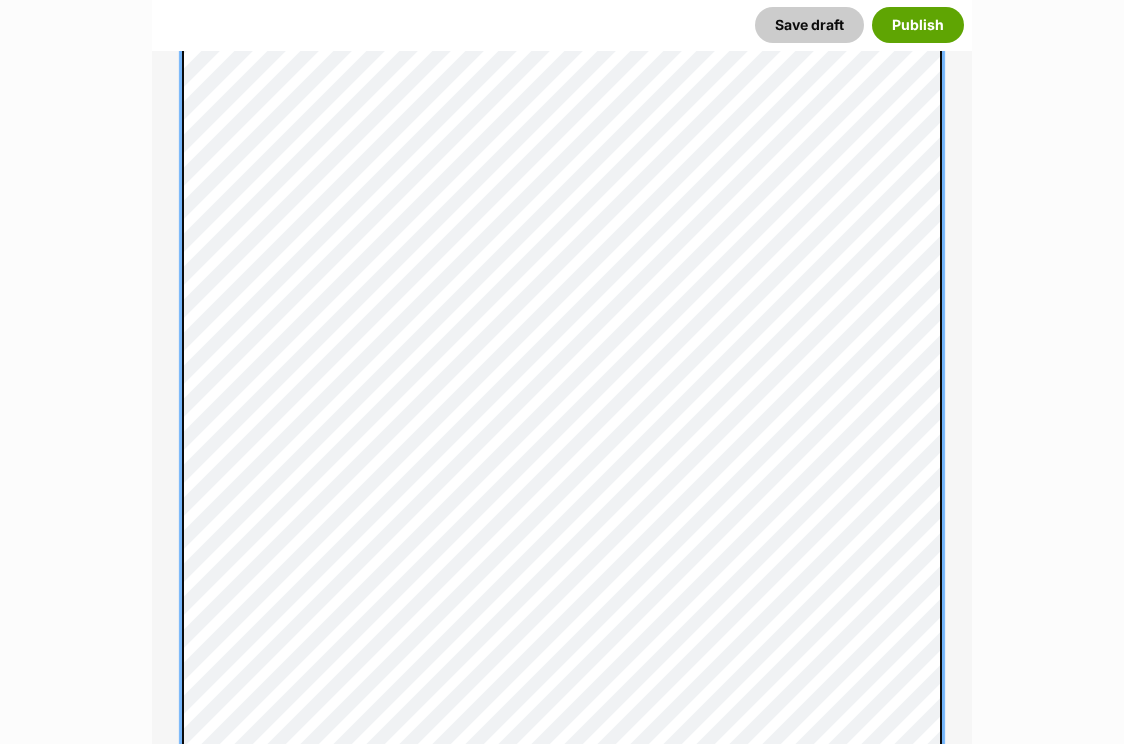 drag, startPoint x: 286, startPoint y: 124, endPoint x: 216, endPoint y: 46, distance: 104.80458 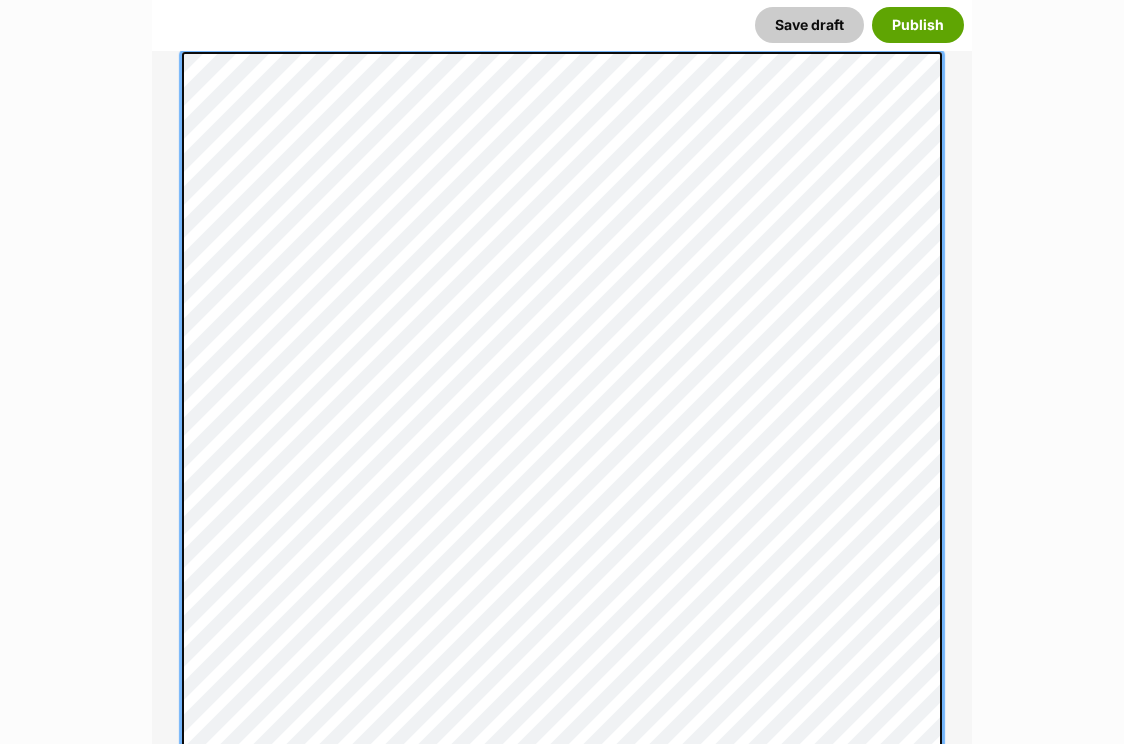 scroll, scrollTop: 1177, scrollLeft: 0, axis: vertical 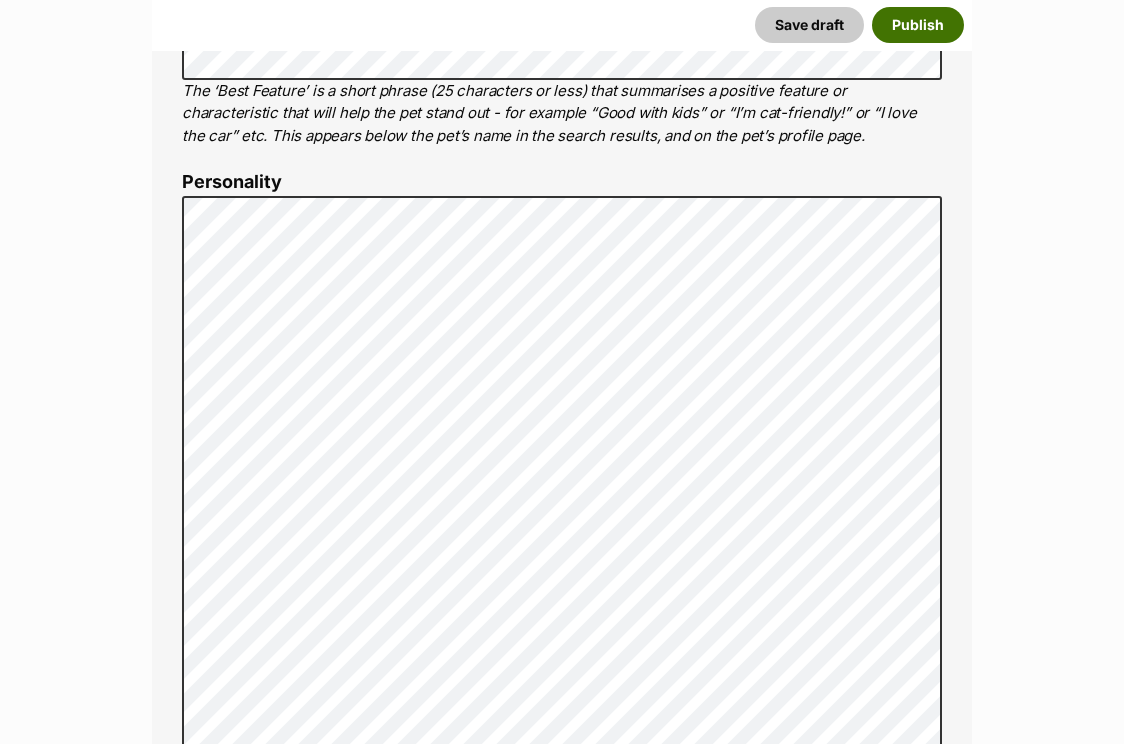 click on "Publish" at bounding box center (918, 25) 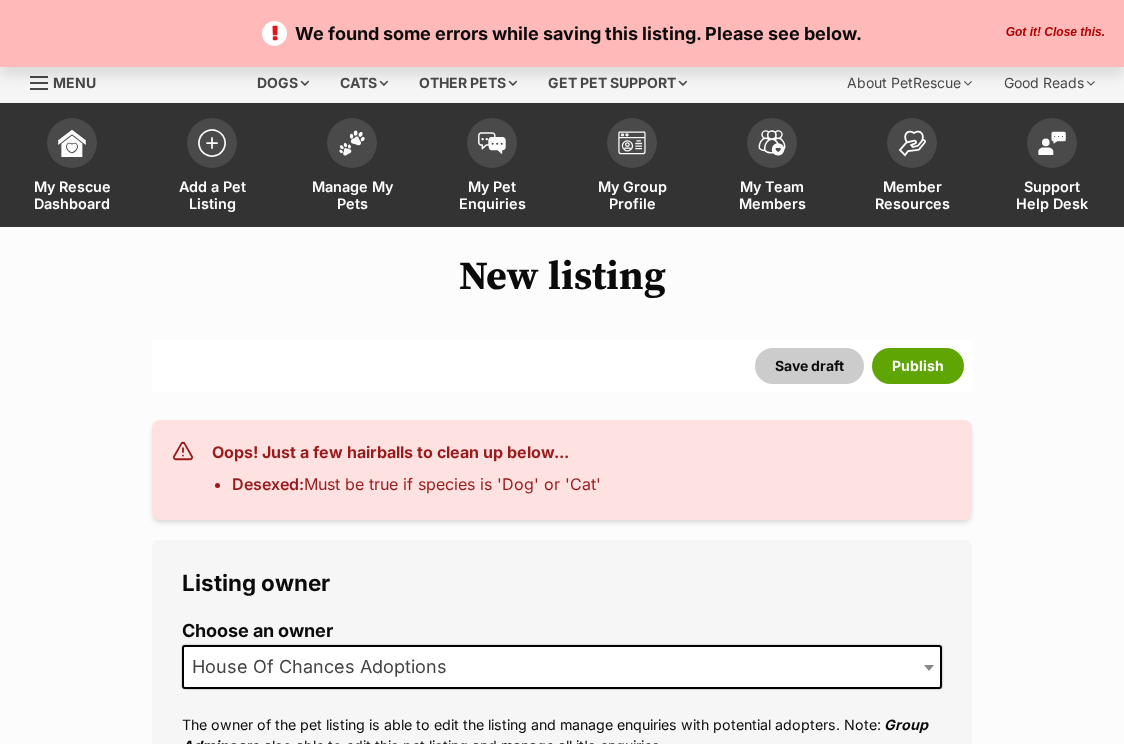 scroll, scrollTop: 0, scrollLeft: 0, axis: both 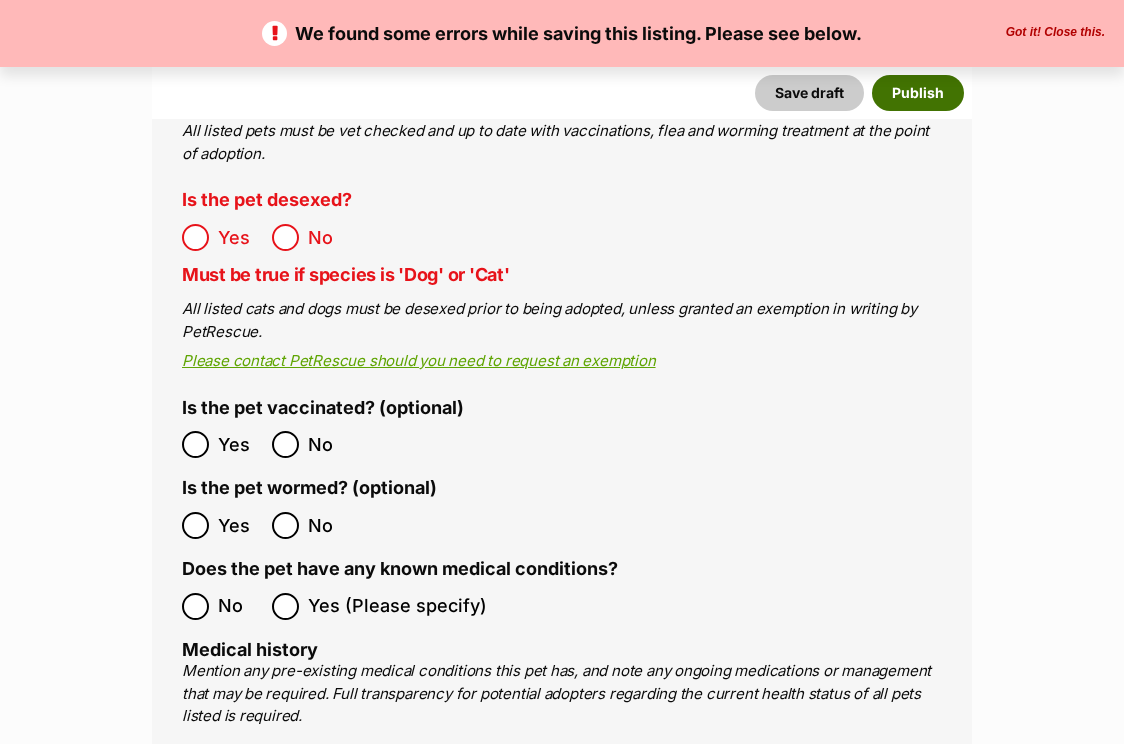 click on "Publish" at bounding box center [918, 93] 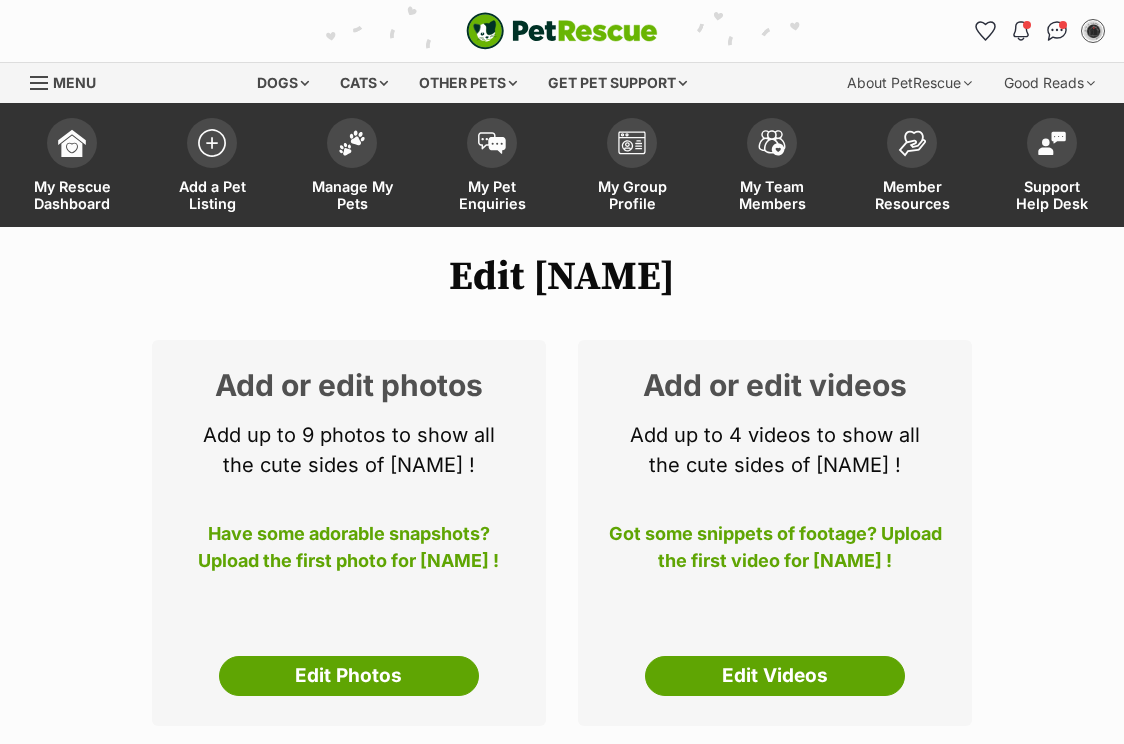 scroll, scrollTop: 0, scrollLeft: 0, axis: both 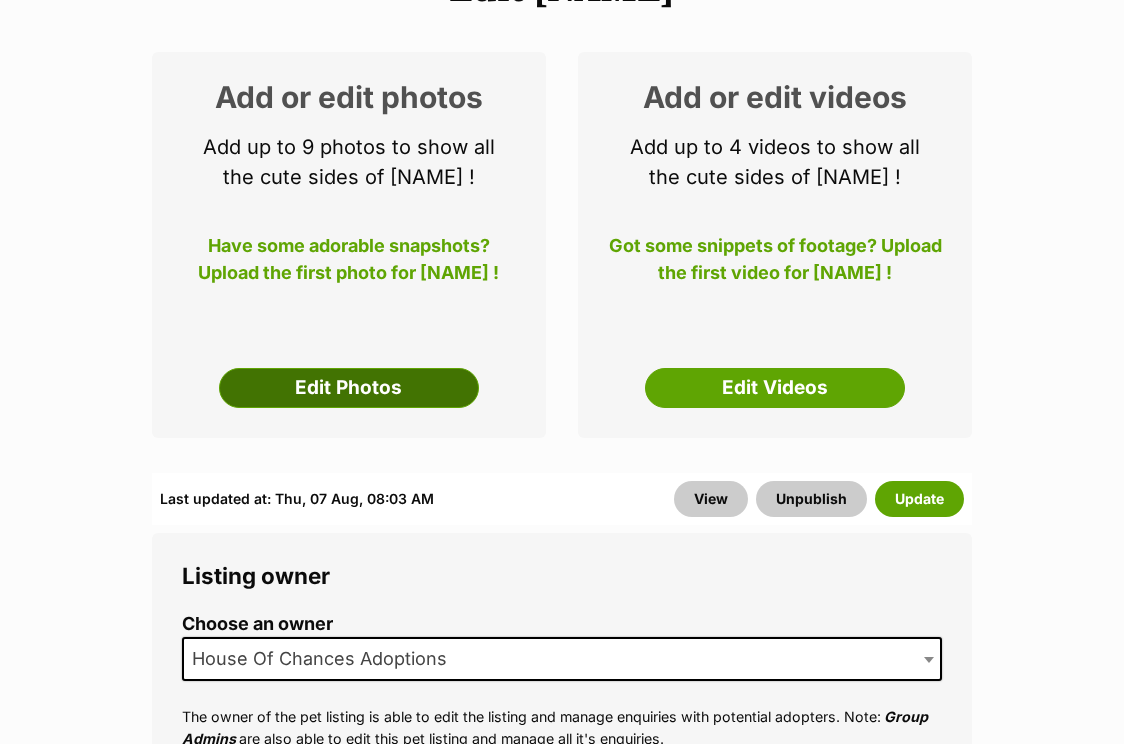 click on "Edit Photos" at bounding box center [349, 388] 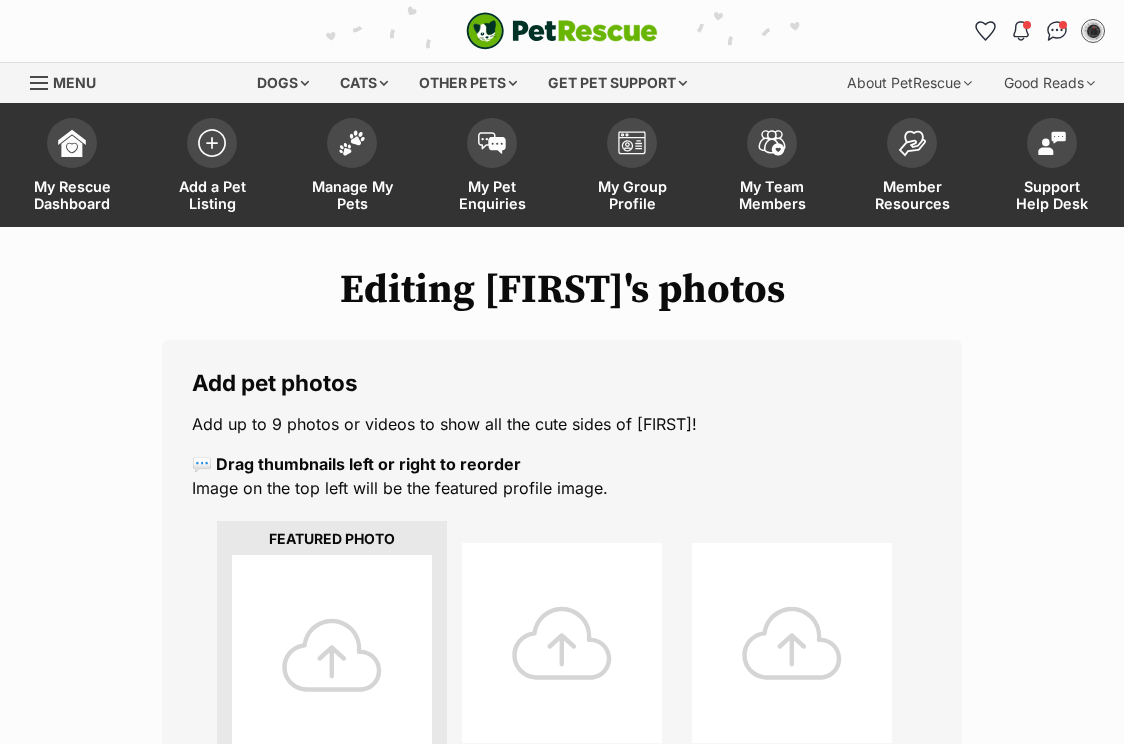 scroll, scrollTop: 0, scrollLeft: 0, axis: both 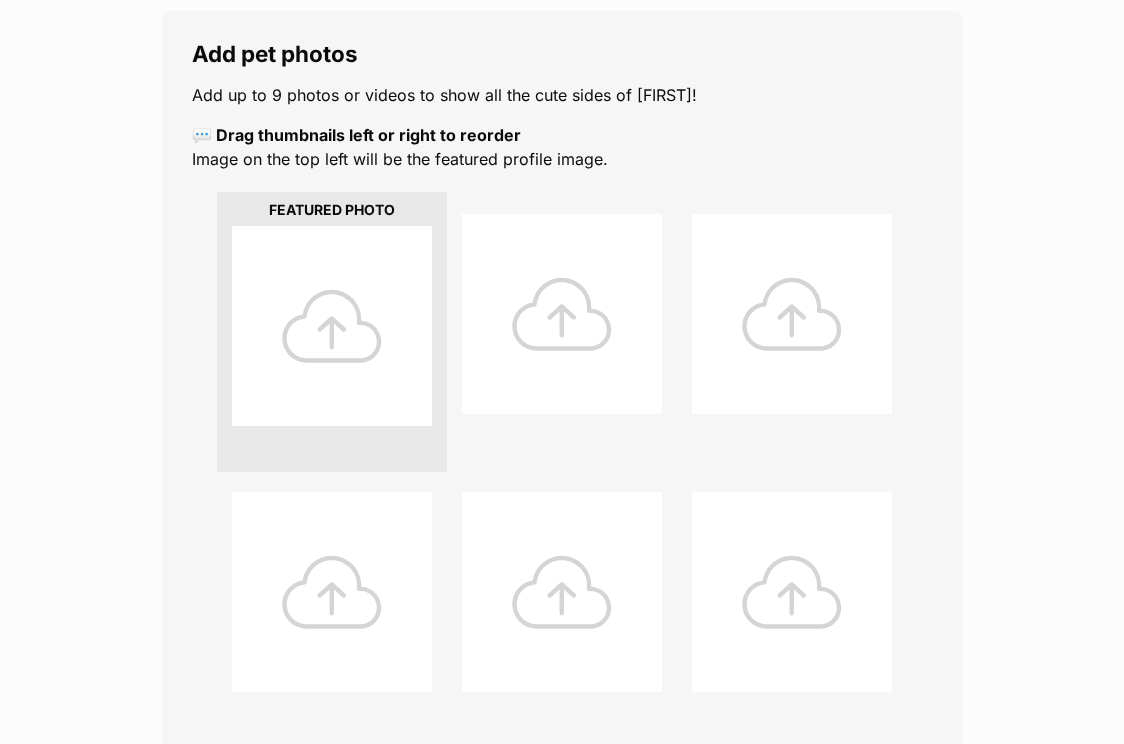 click at bounding box center [332, 326] 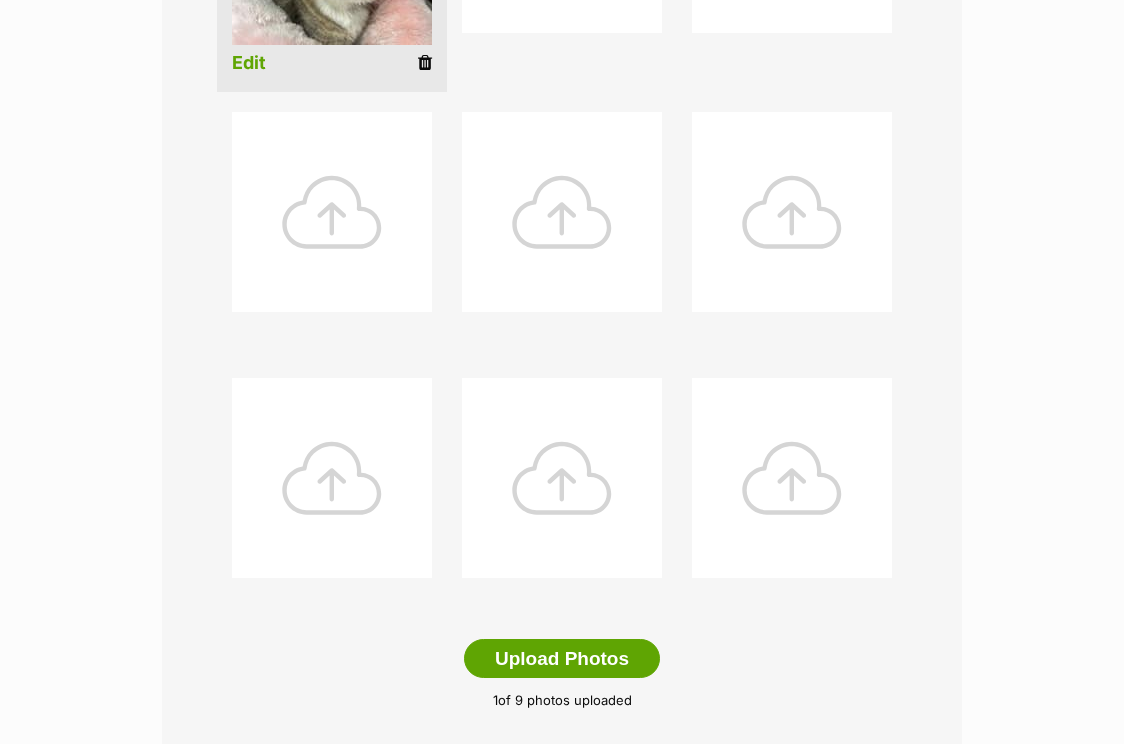 scroll, scrollTop: 904, scrollLeft: 0, axis: vertical 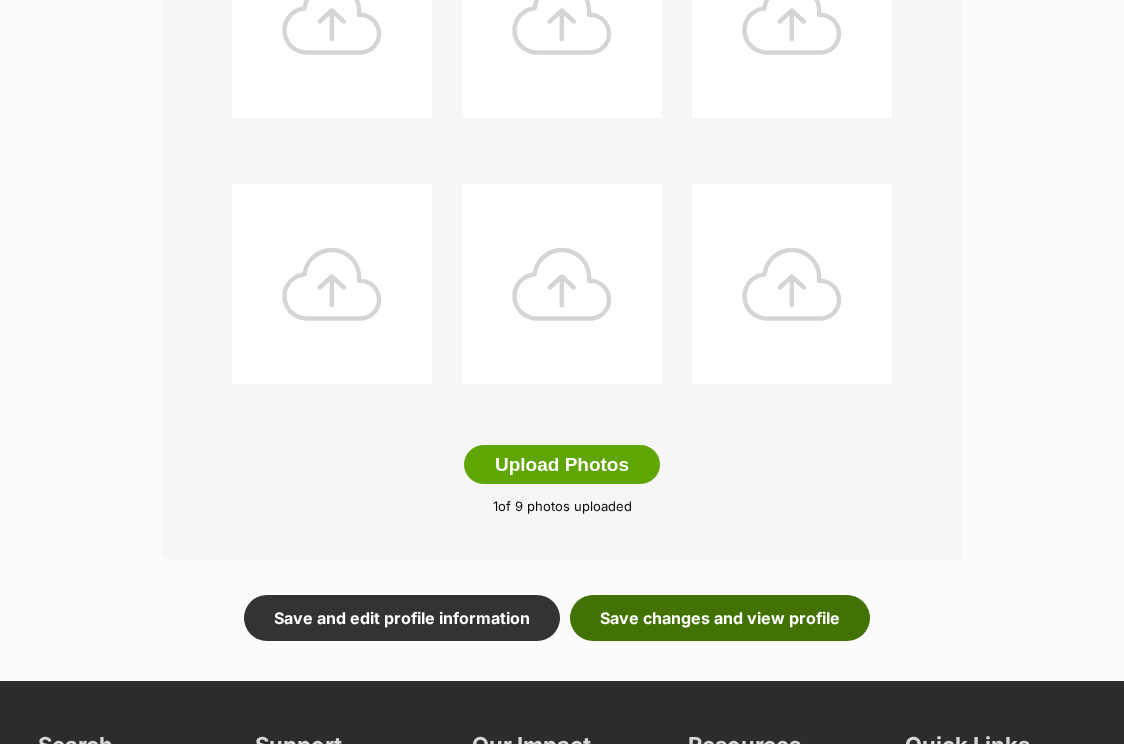 click on "Save changes and view profile" at bounding box center [720, 618] 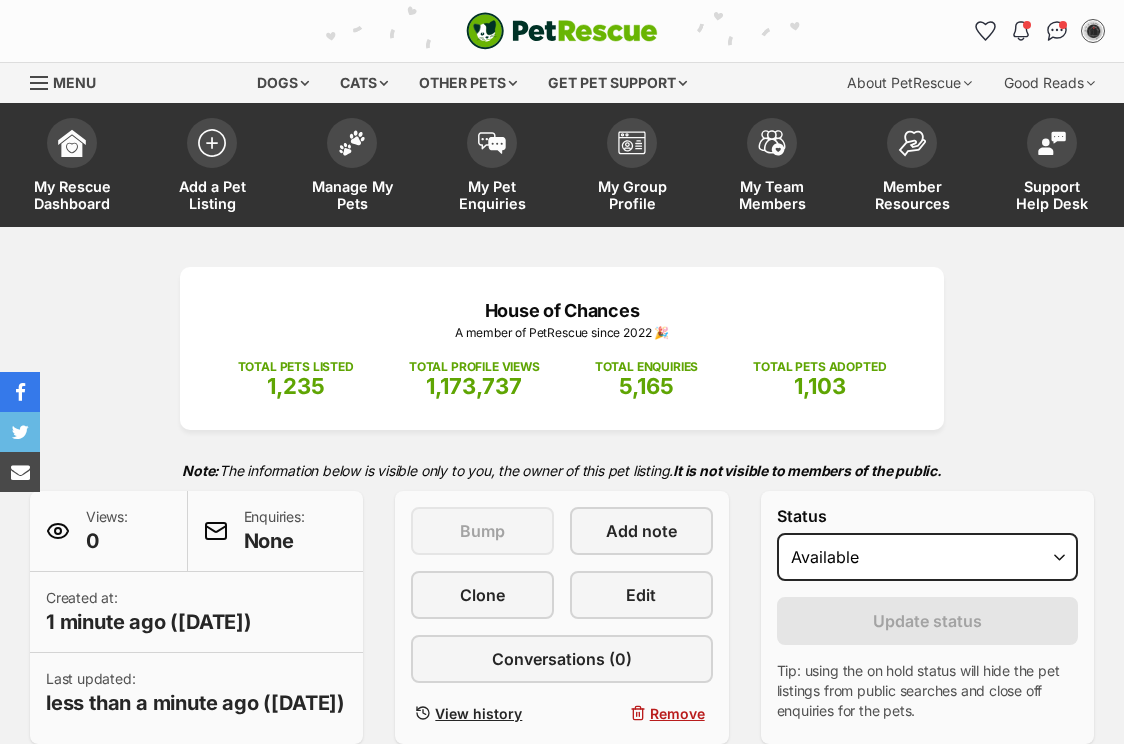 scroll, scrollTop: 0, scrollLeft: 0, axis: both 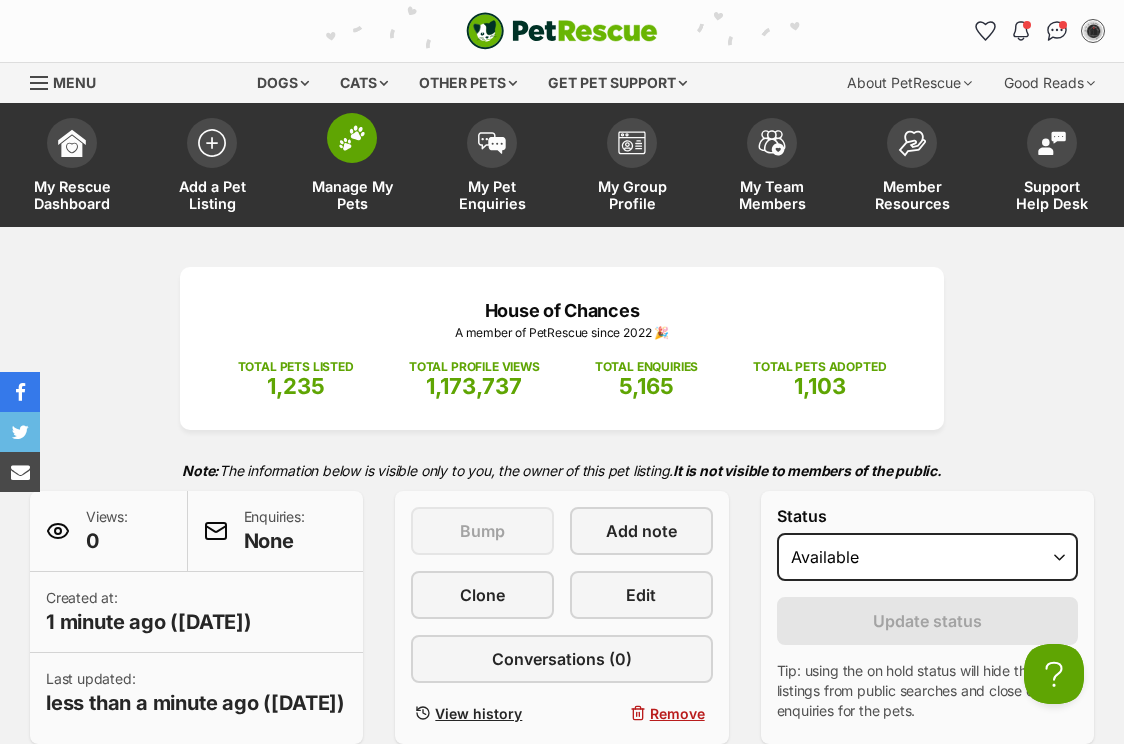click on "Manage My Pets" at bounding box center (352, 195) 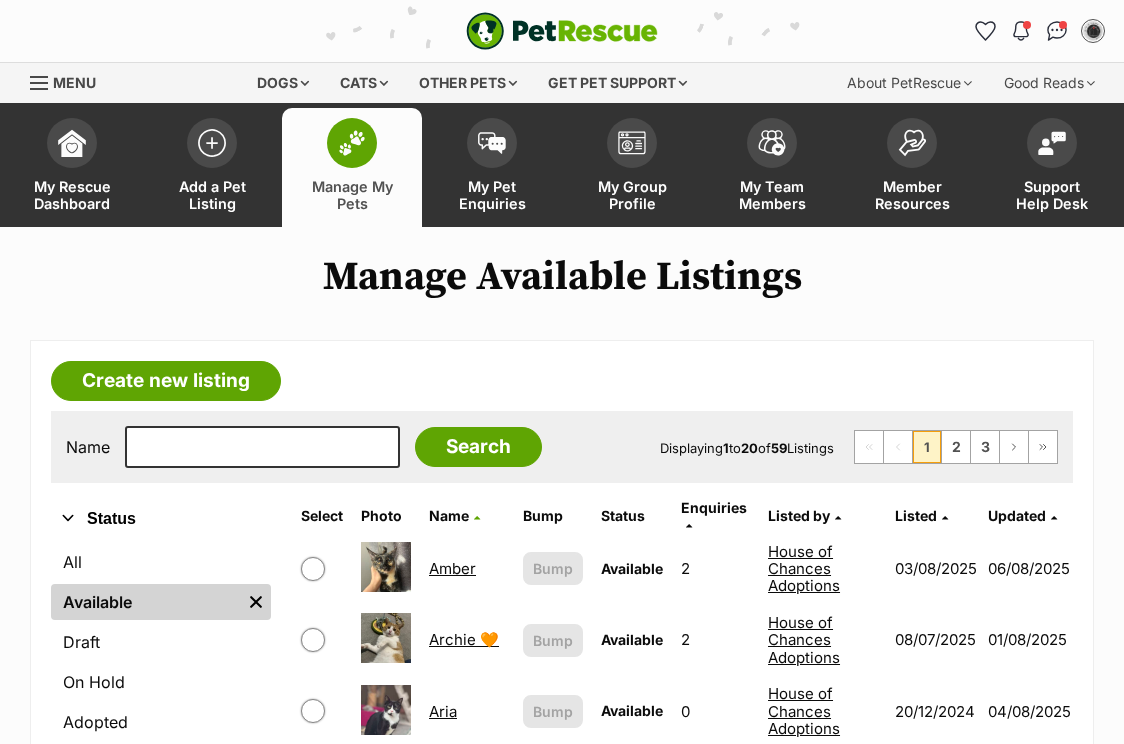 scroll, scrollTop: 0, scrollLeft: 0, axis: both 